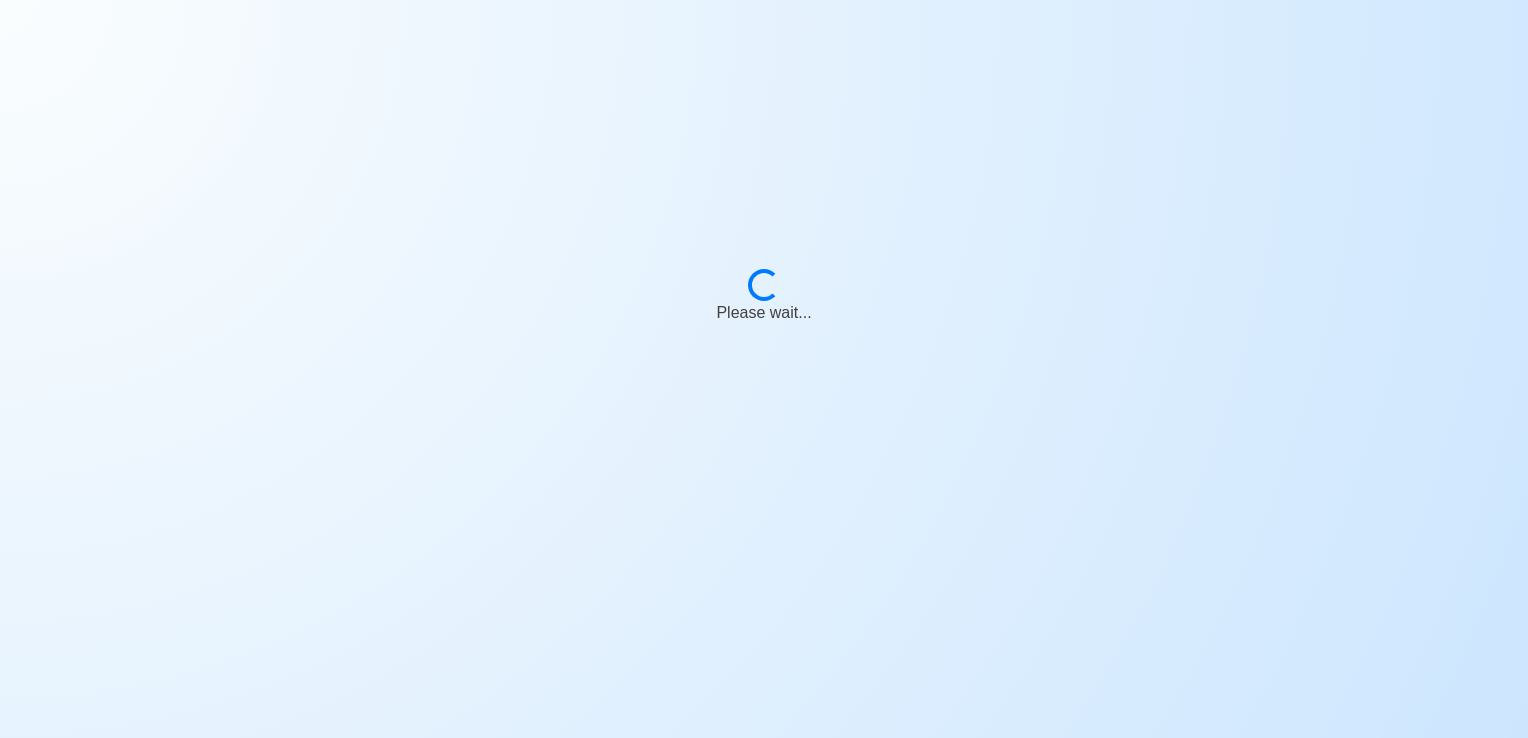 scroll, scrollTop: 0, scrollLeft: 0, axis: both 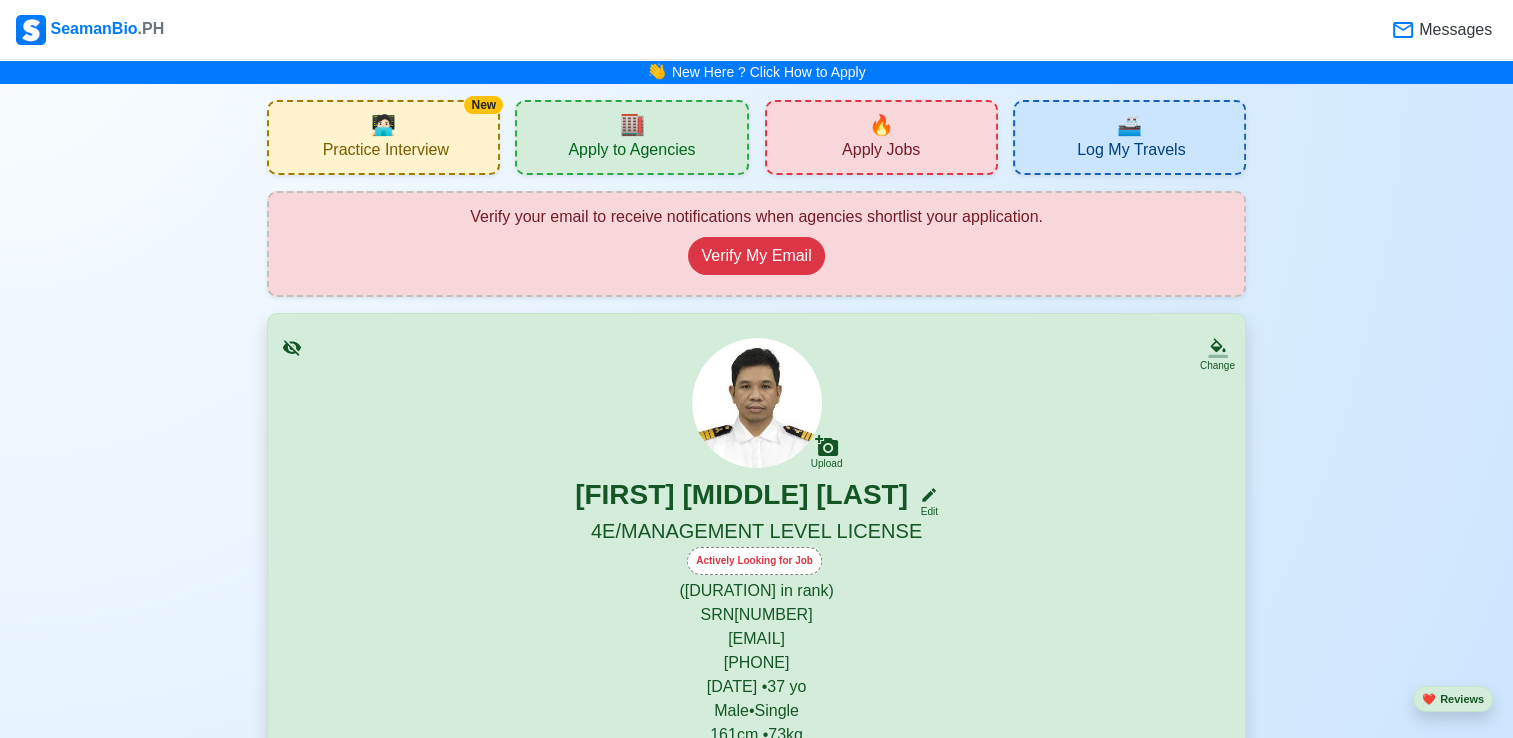 click on "Verify your email to receive notifications when agencies shortlist your application. Verify My Email" at bounding box center [756, 244] 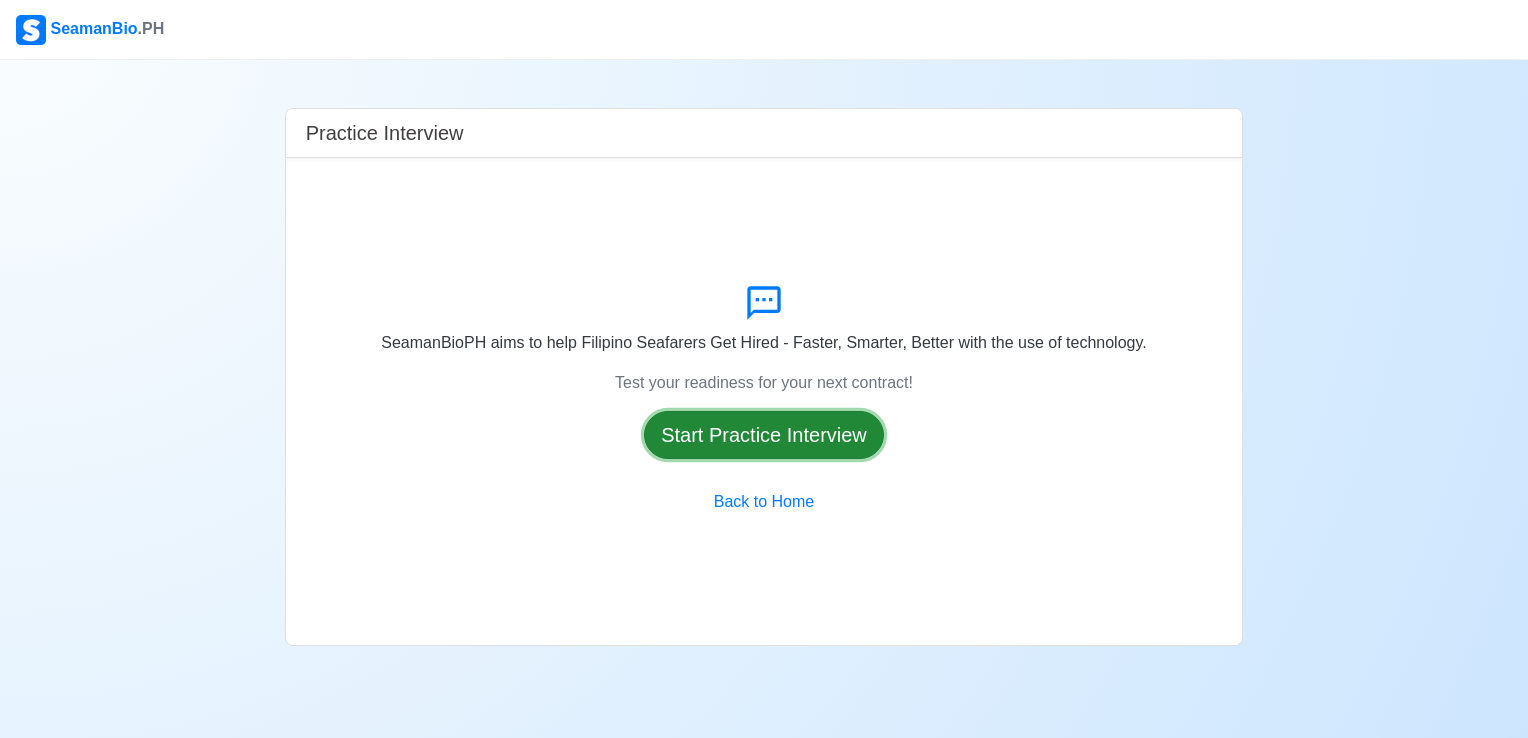 click on "Start Practice Interview" at bounding box center (764, 435) 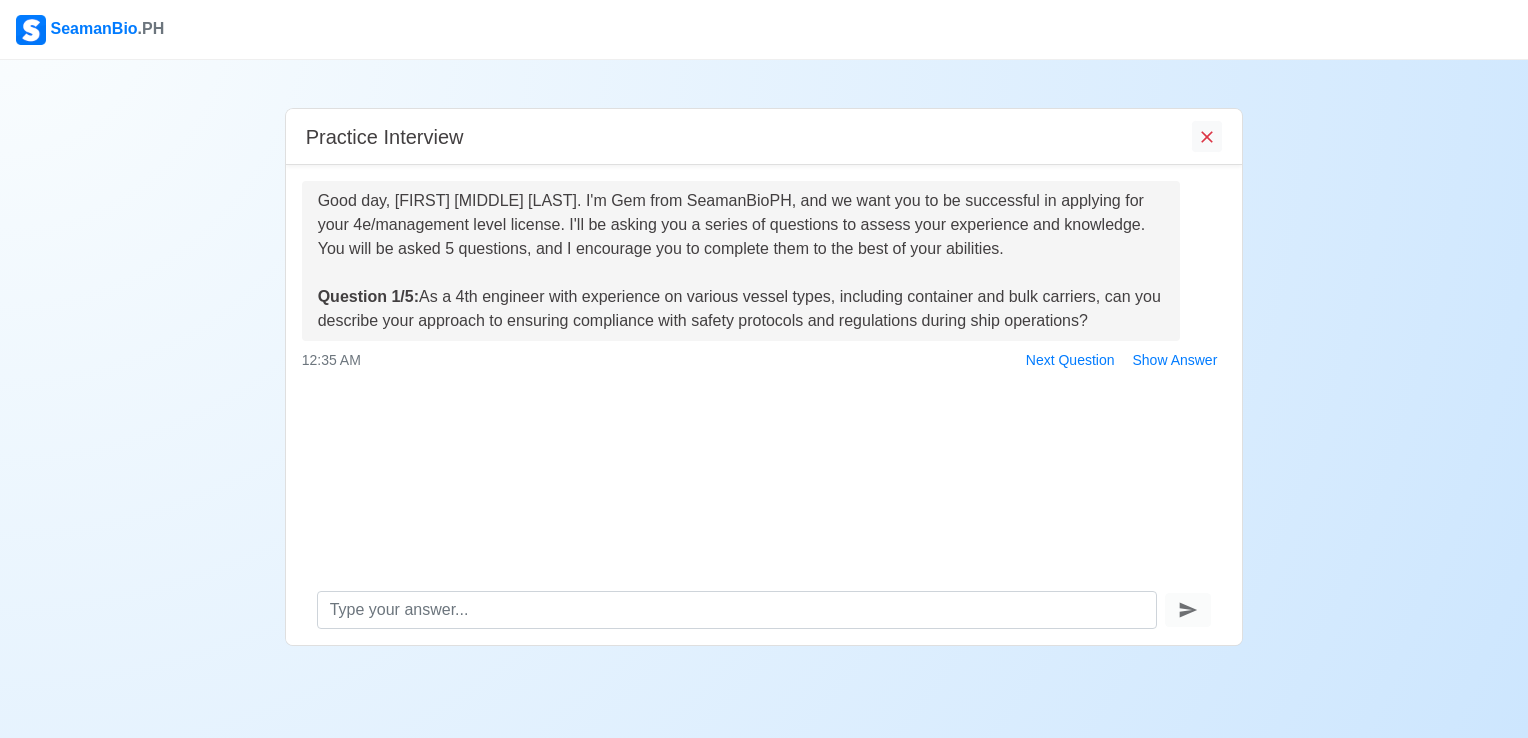 click at bounding box center [764, 610] 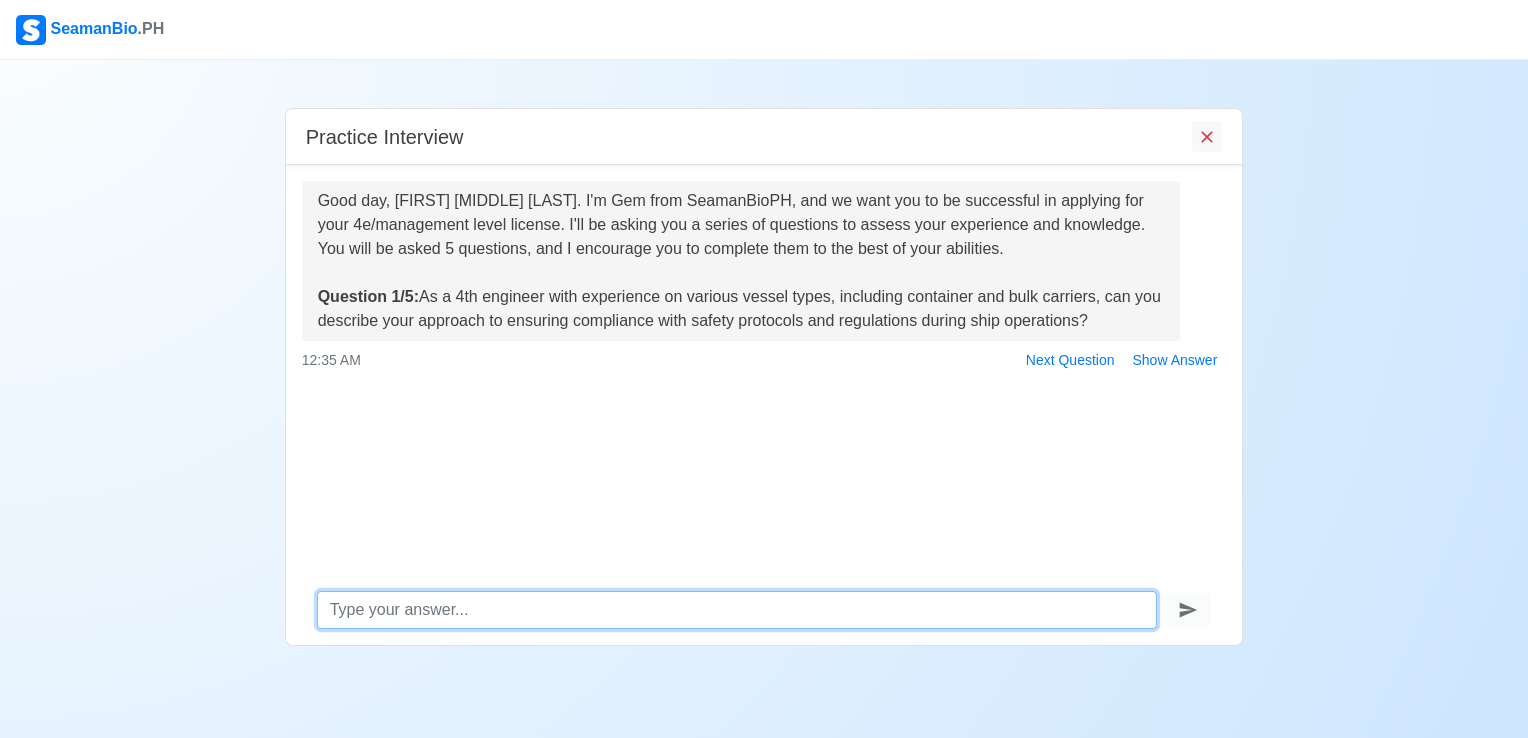 click at bounding box center [737, 610] 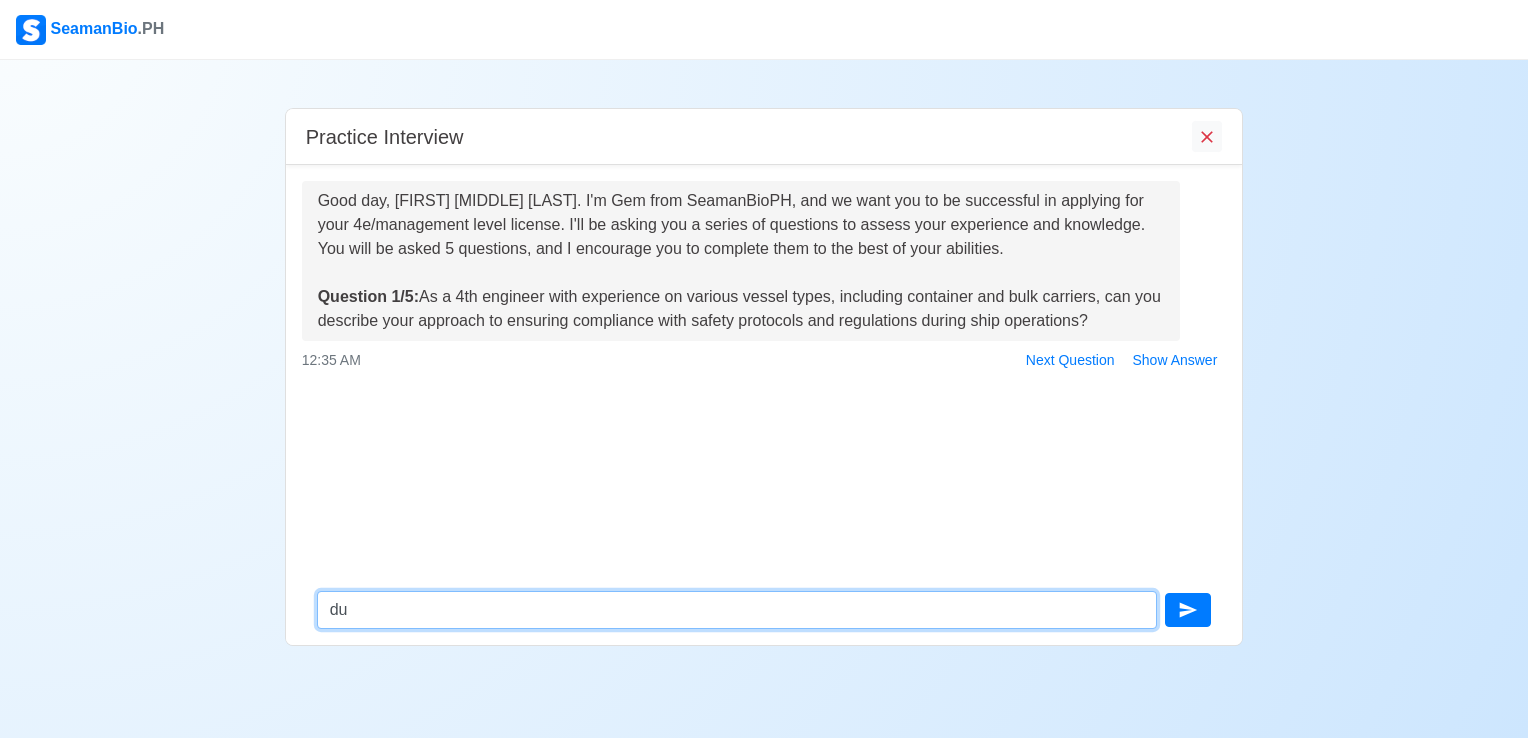 type on "d" 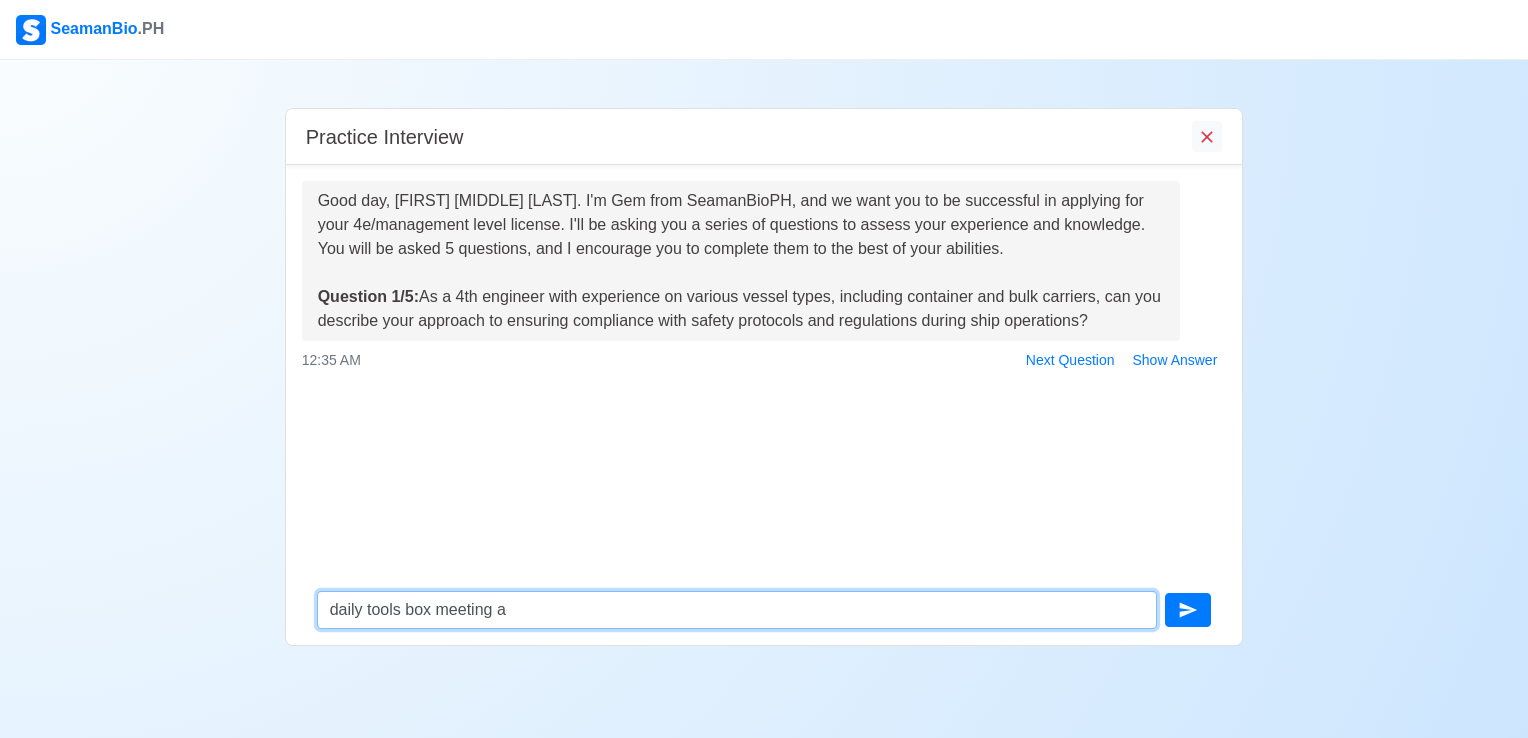 type on "daily tools box meeting" 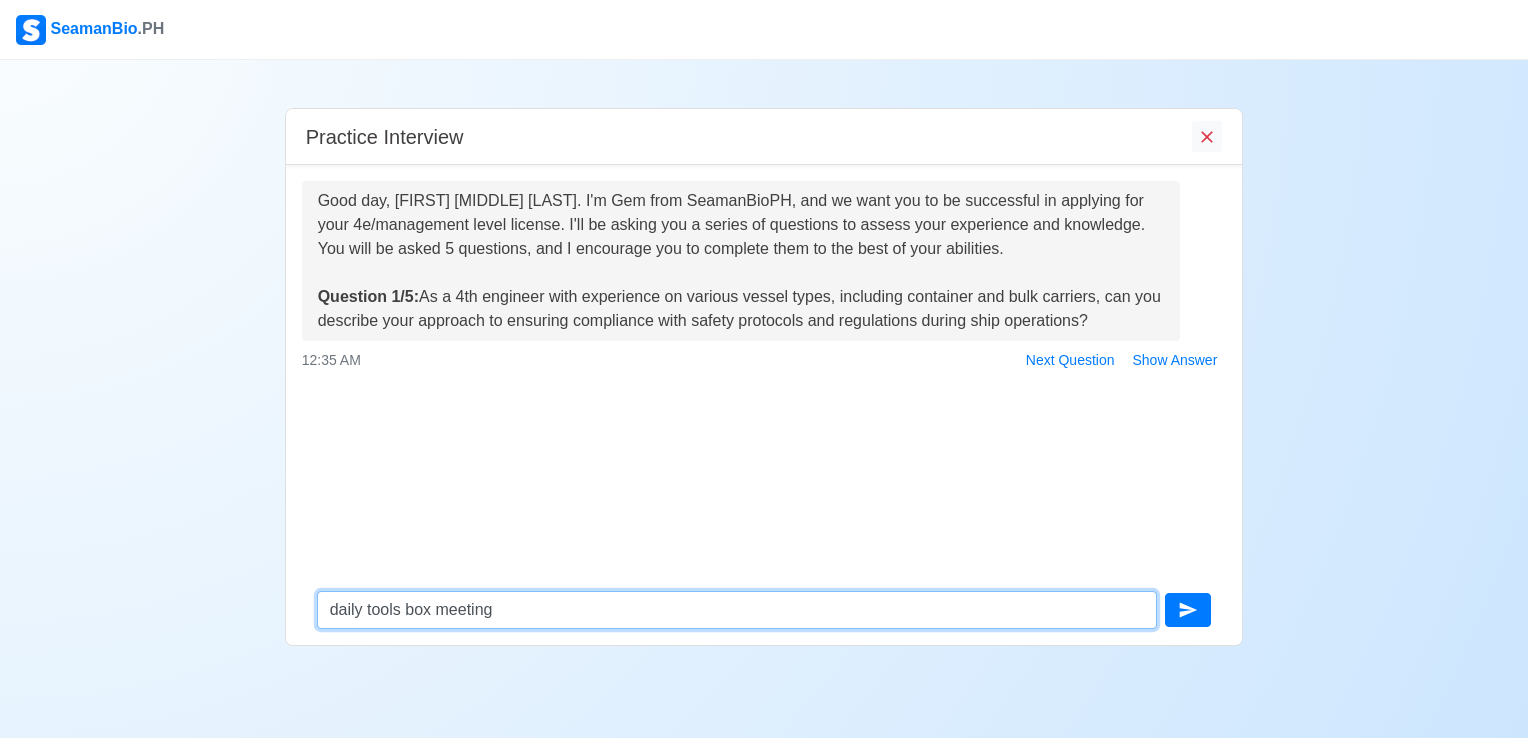 type 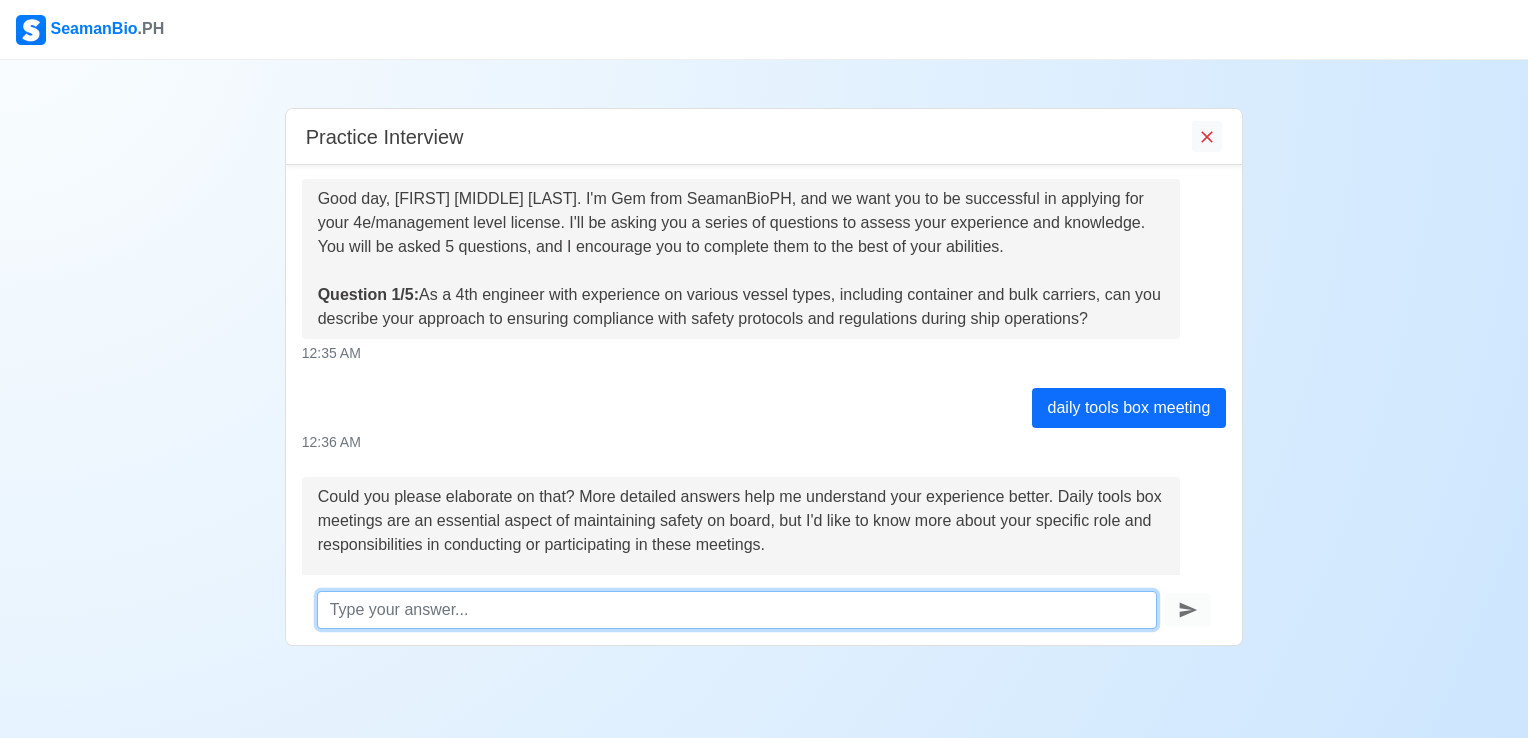 scroll, scrollTop: 146, scrollLeft: 0, axis: vertical 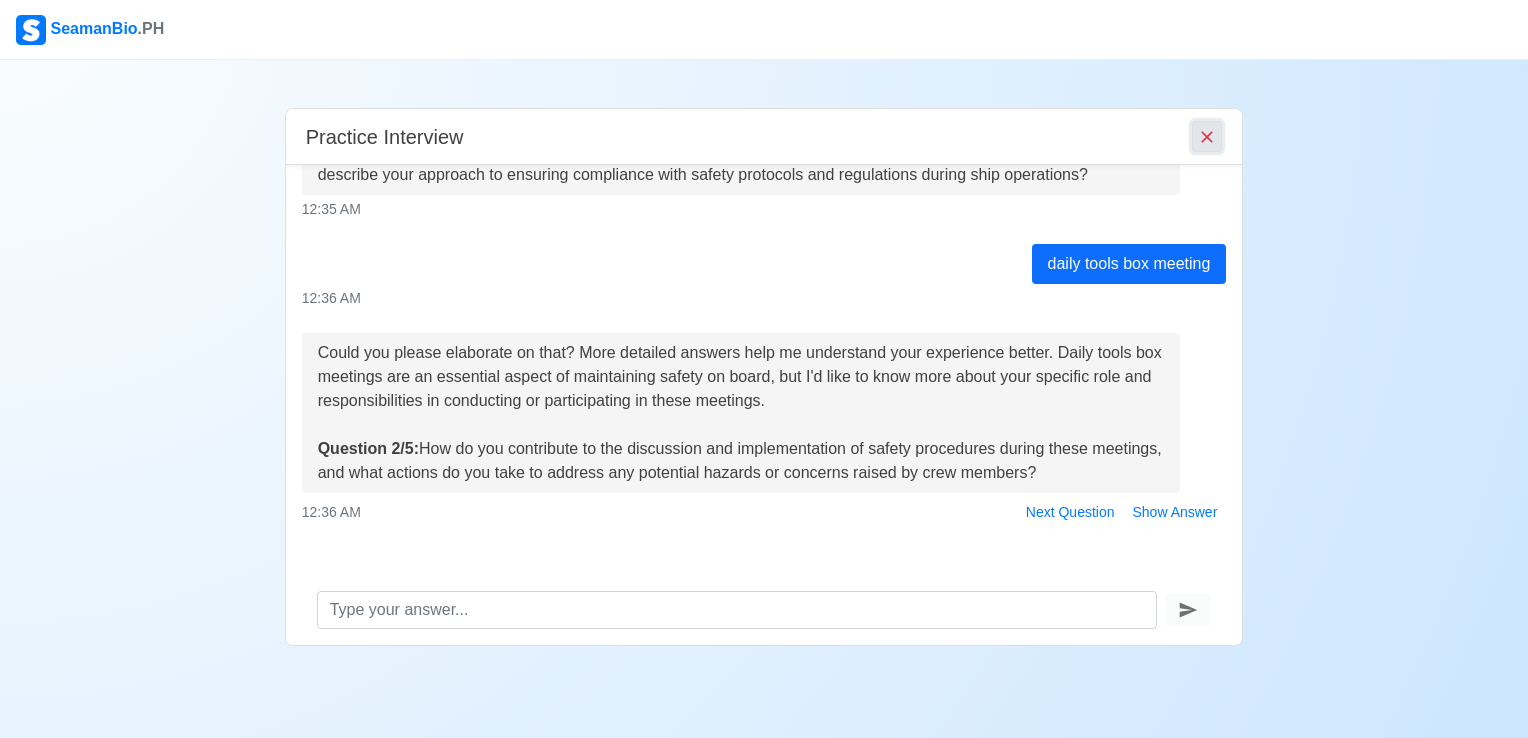 click 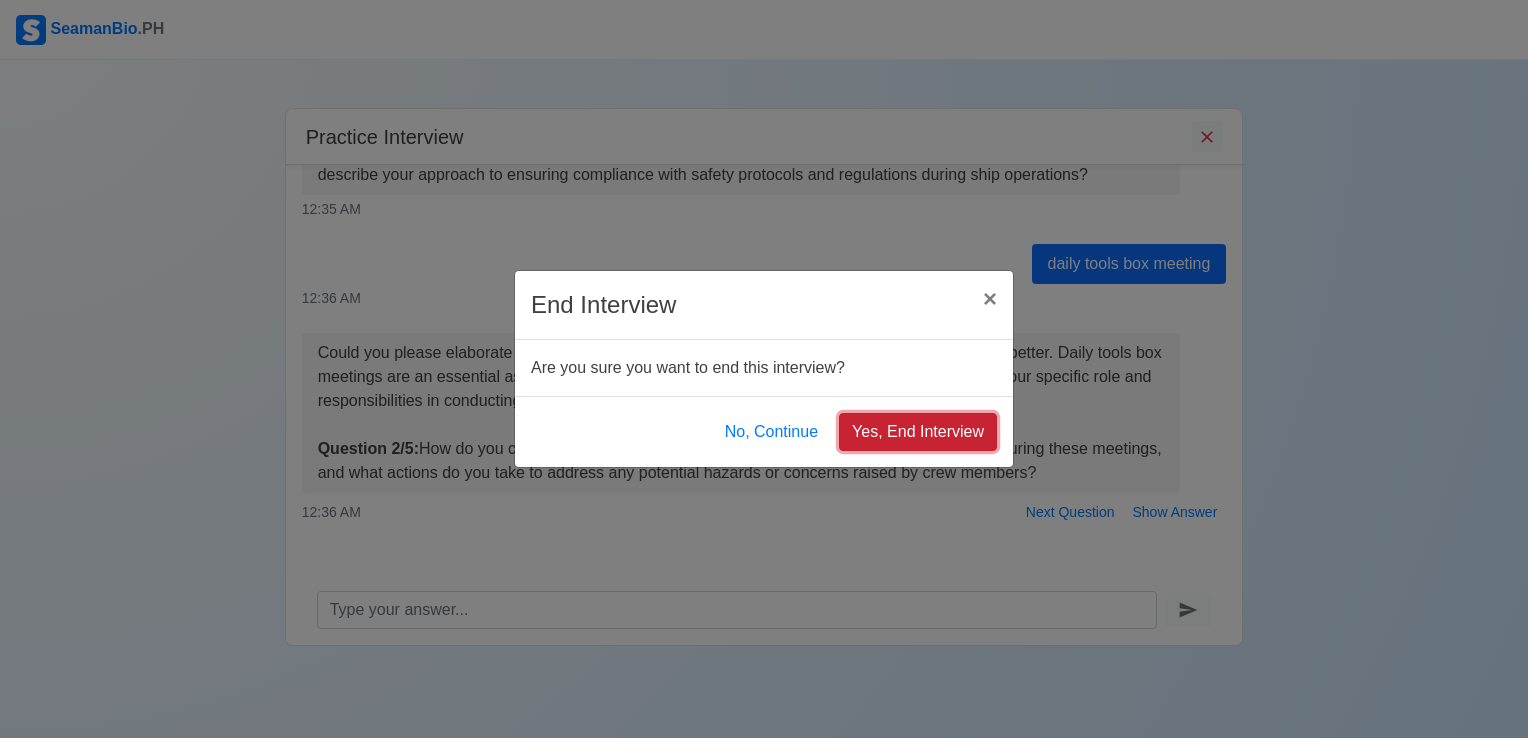 click on "Yes, End Interview" at bounding box center (918, 432) 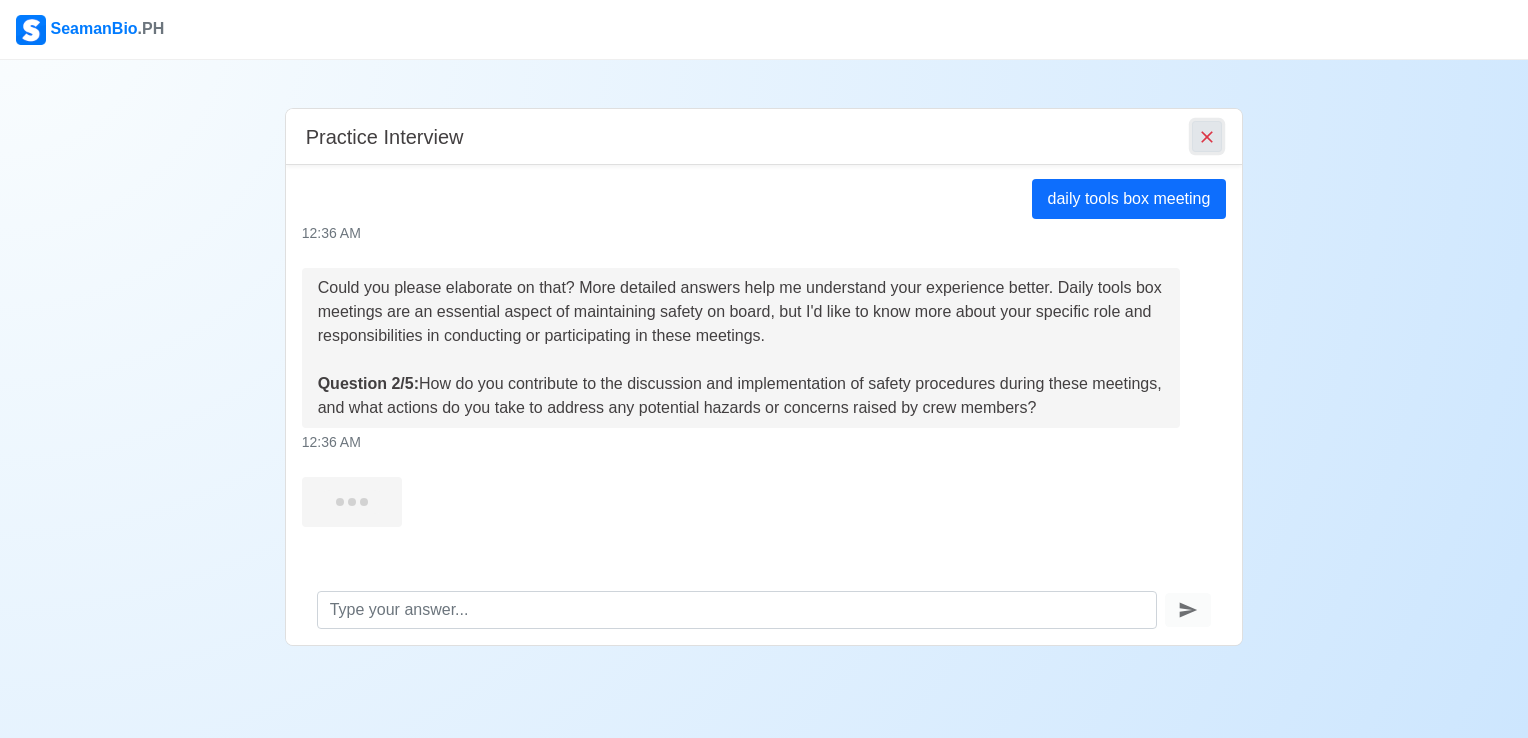 scroll, scrollTop: 227, scrollLeft: 0, axis: vertical 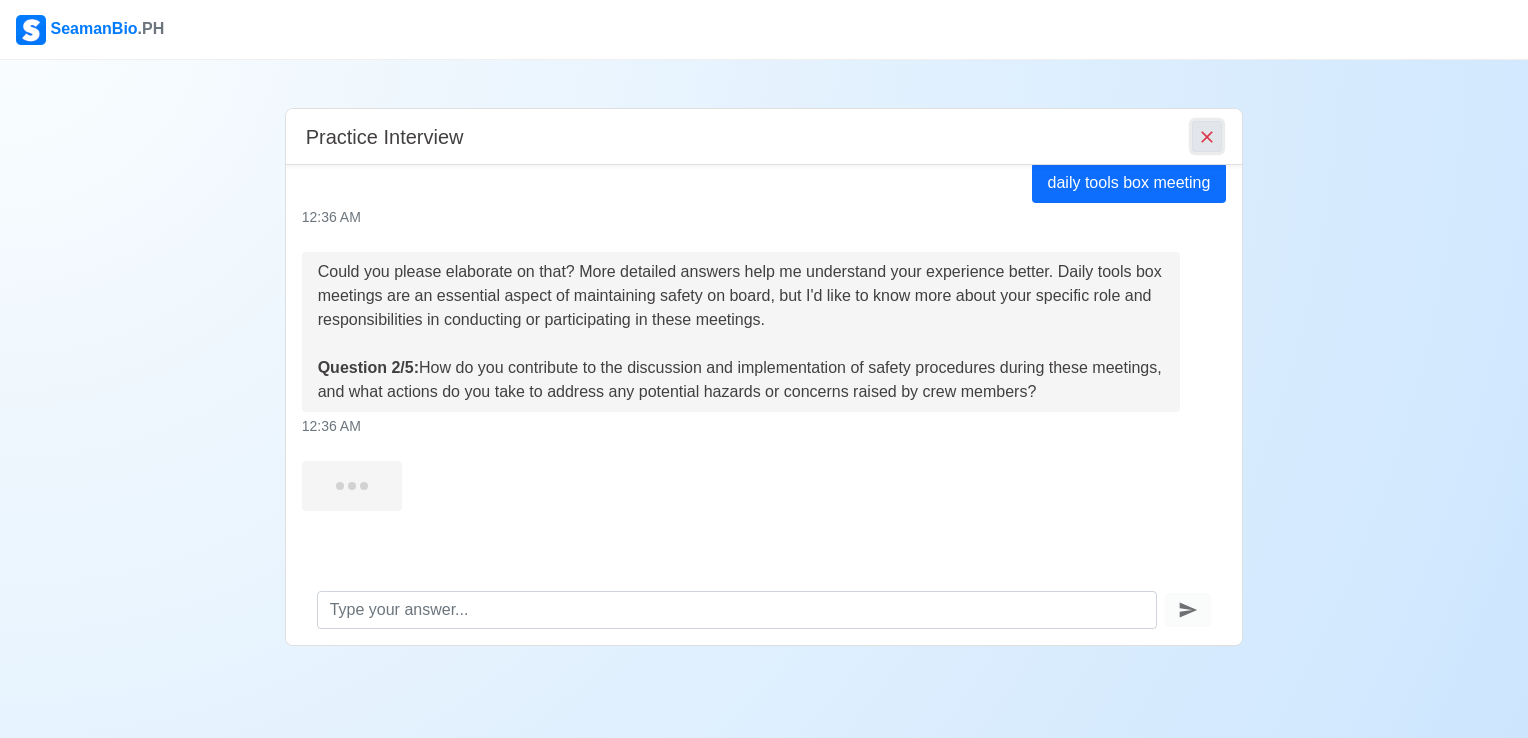 click 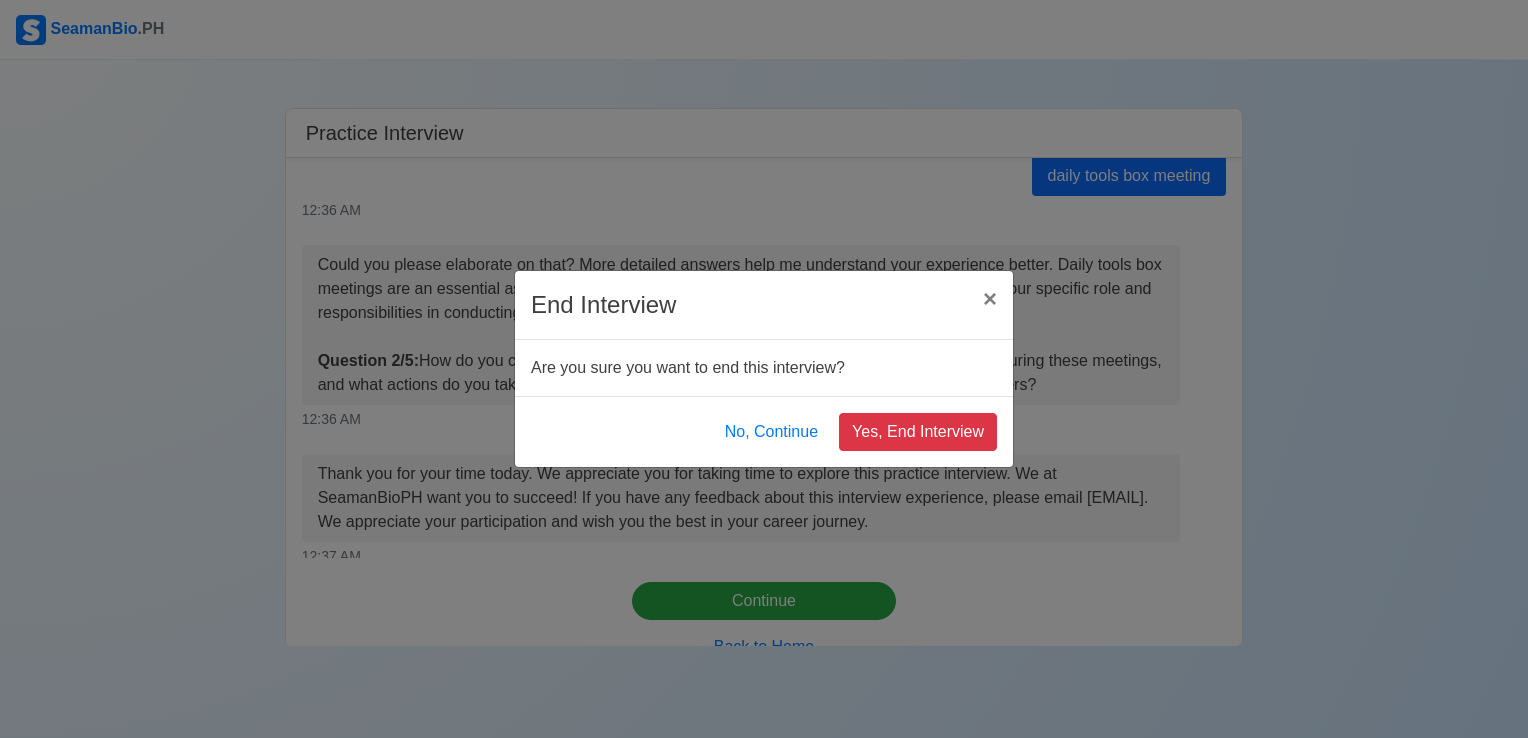 scroll, scrollTop: 358, scrollLeft: 0, axis: vertical 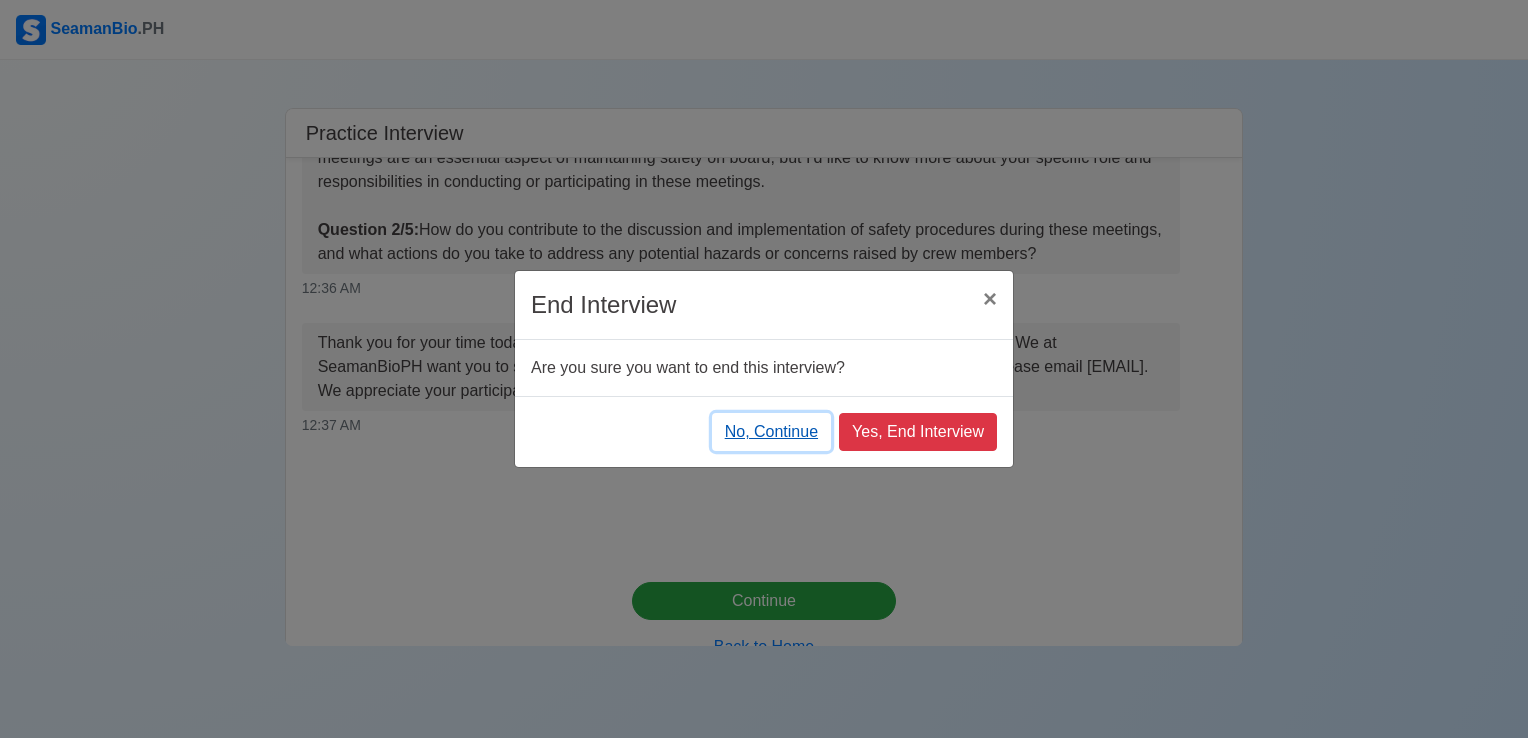 click on "No, Continue" at bounding box center (771, 432) 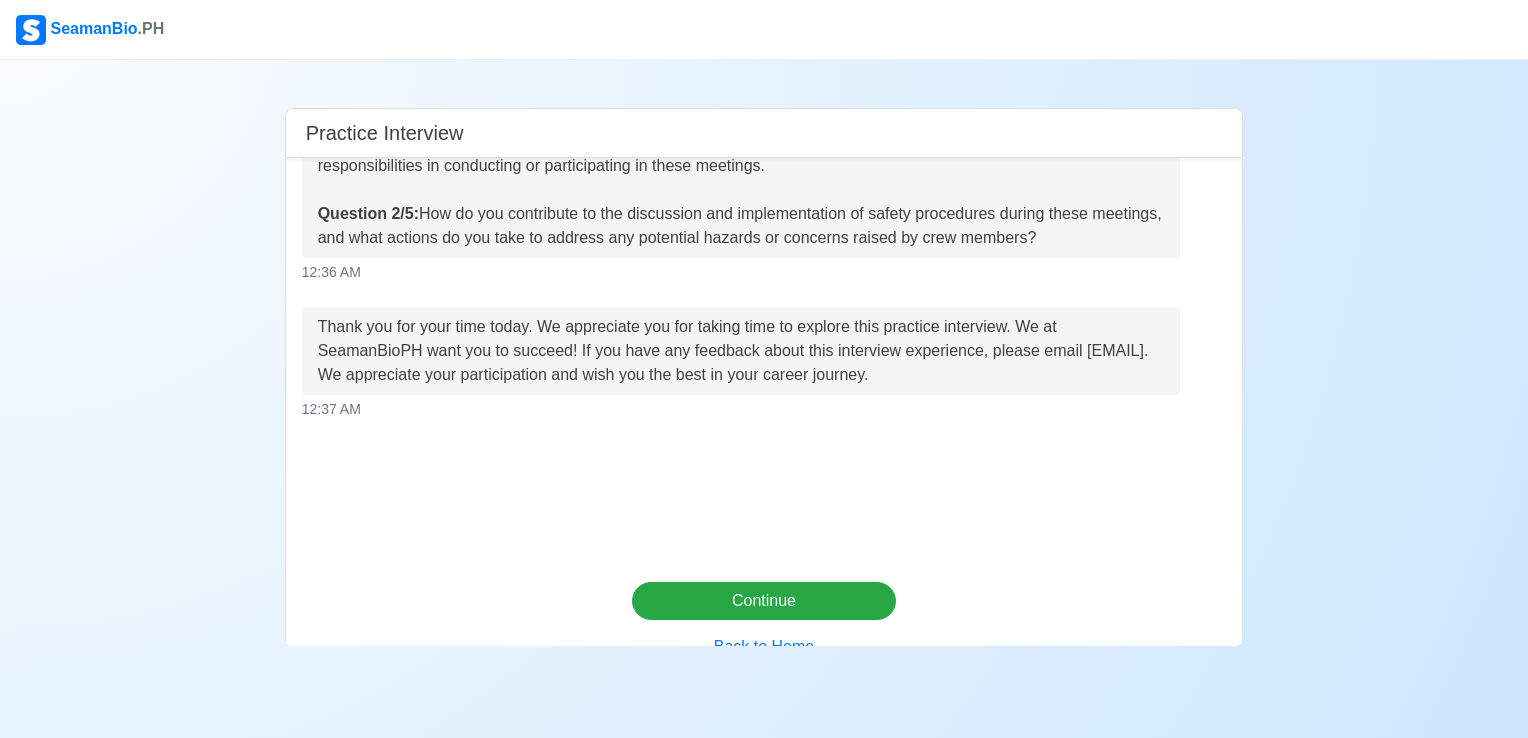 scroll, scrollTop: 0, scrollLeft: 0, axis: both 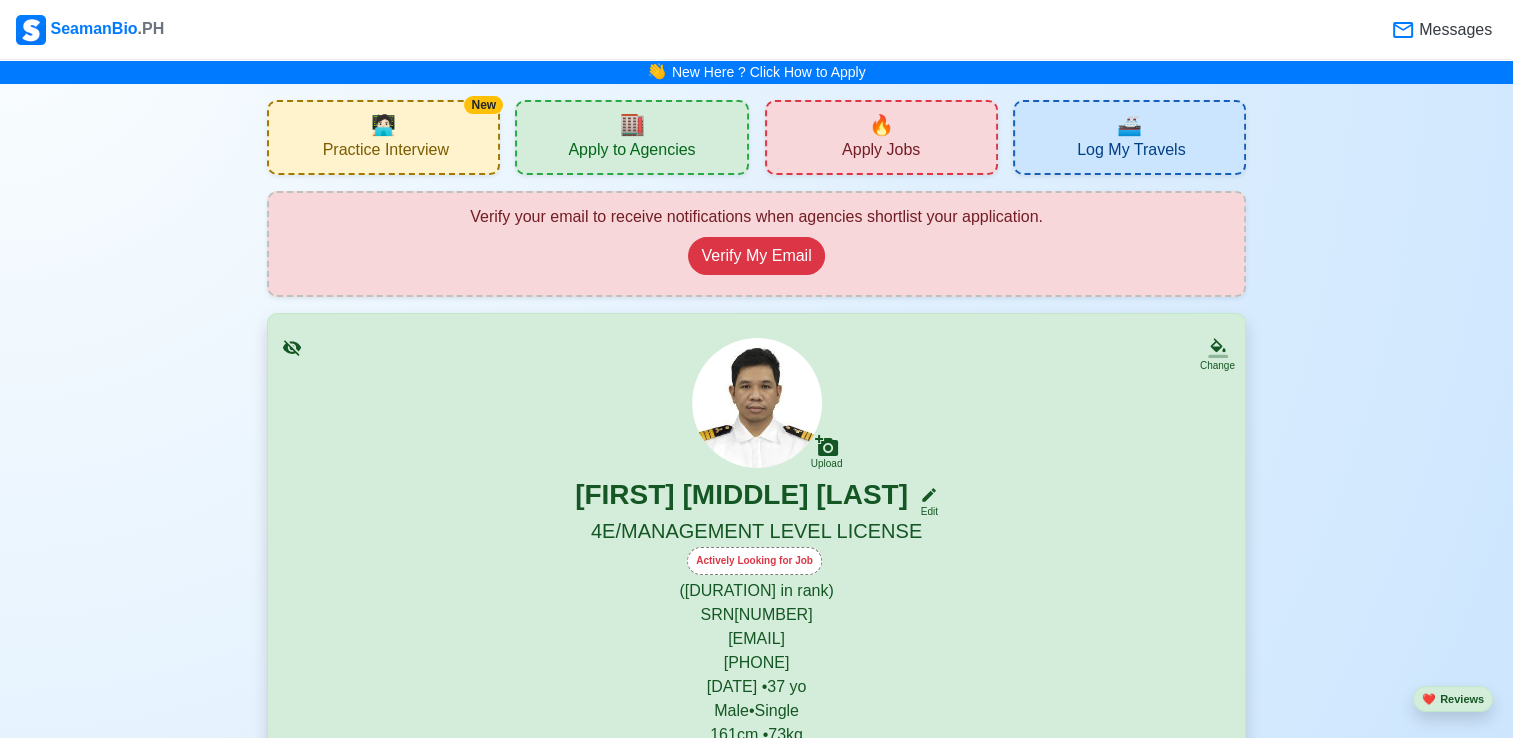 click on "Practice Interview" at bounding box center (386, 152) 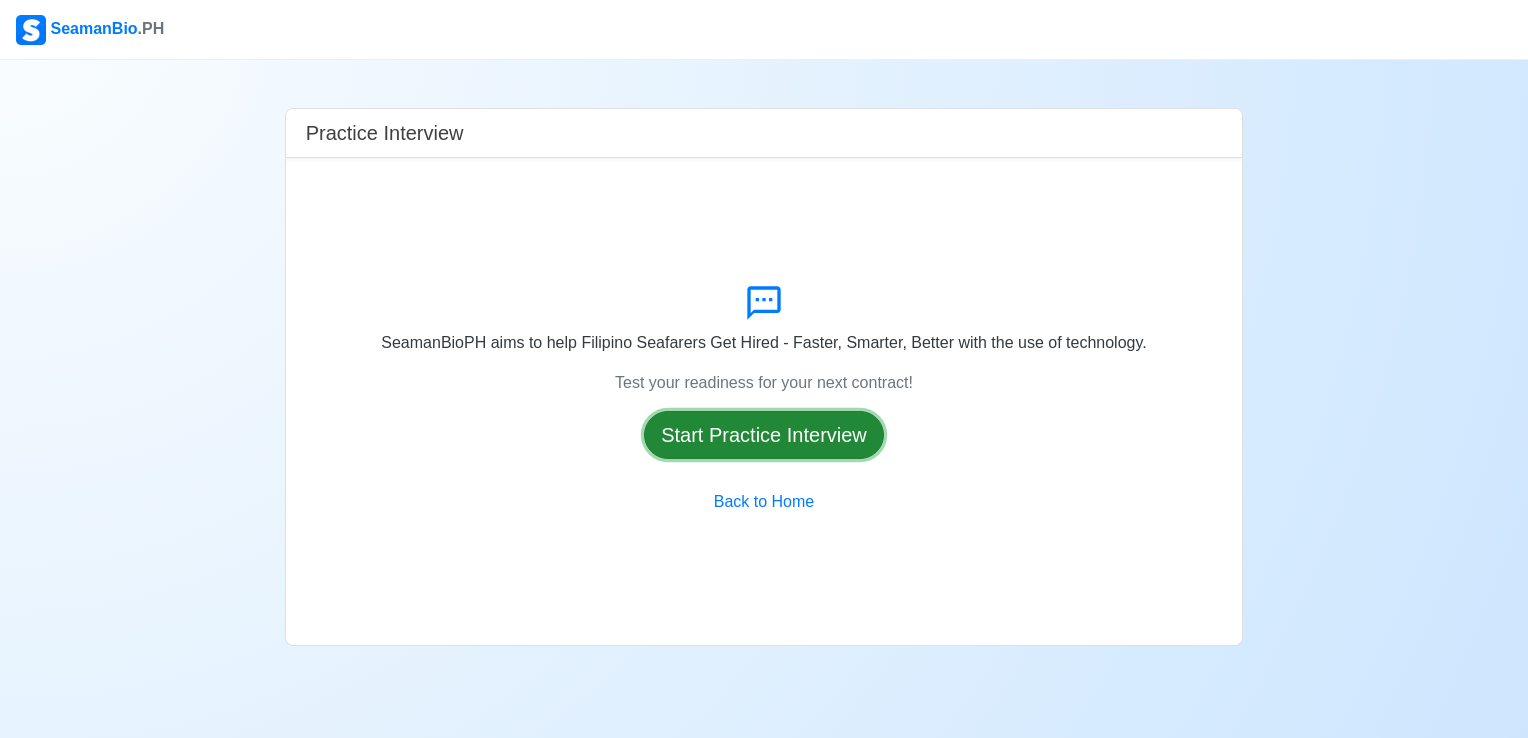 click on "Start Practice Interview" at bounding box center (764, 435) 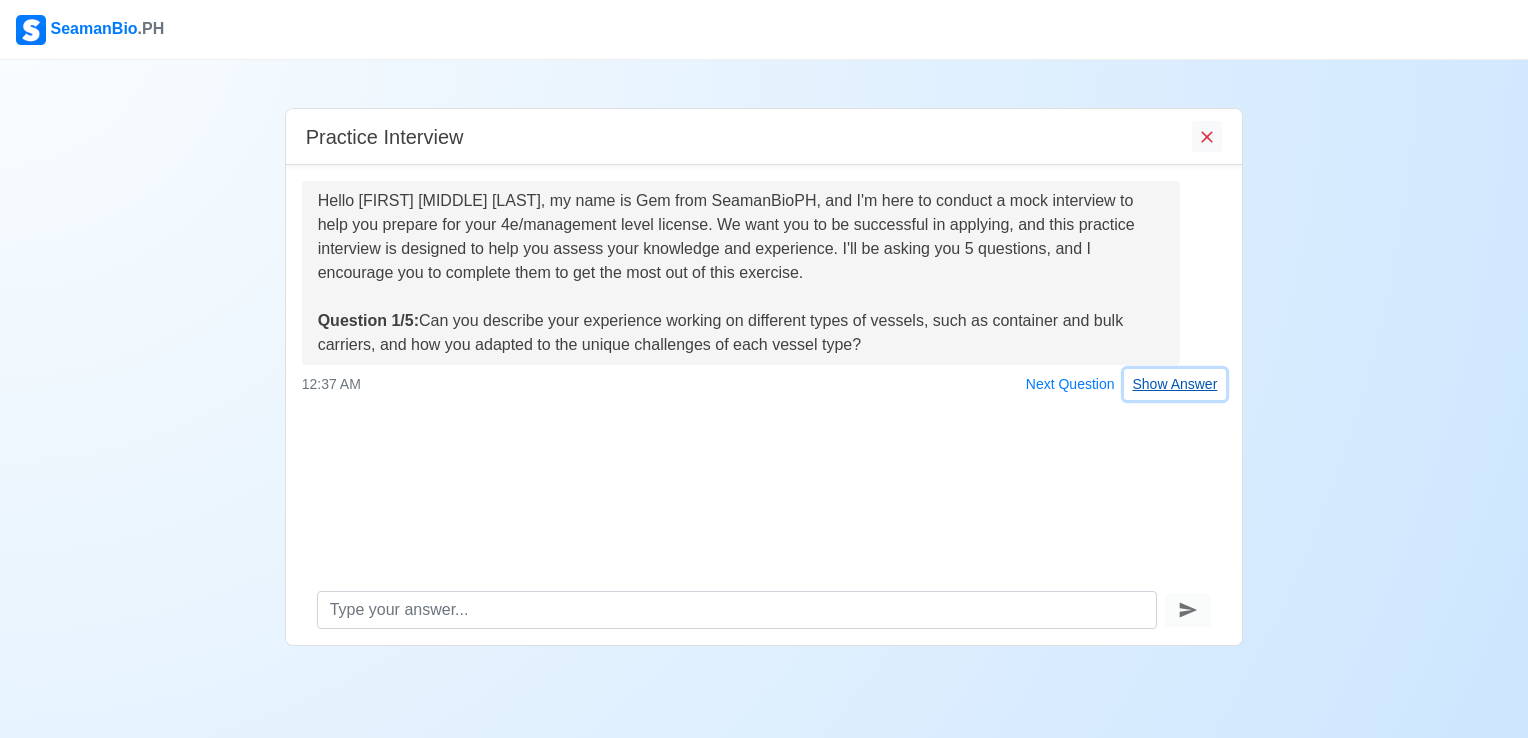 click on "Show Answer" at bounding box center (1175, 384) 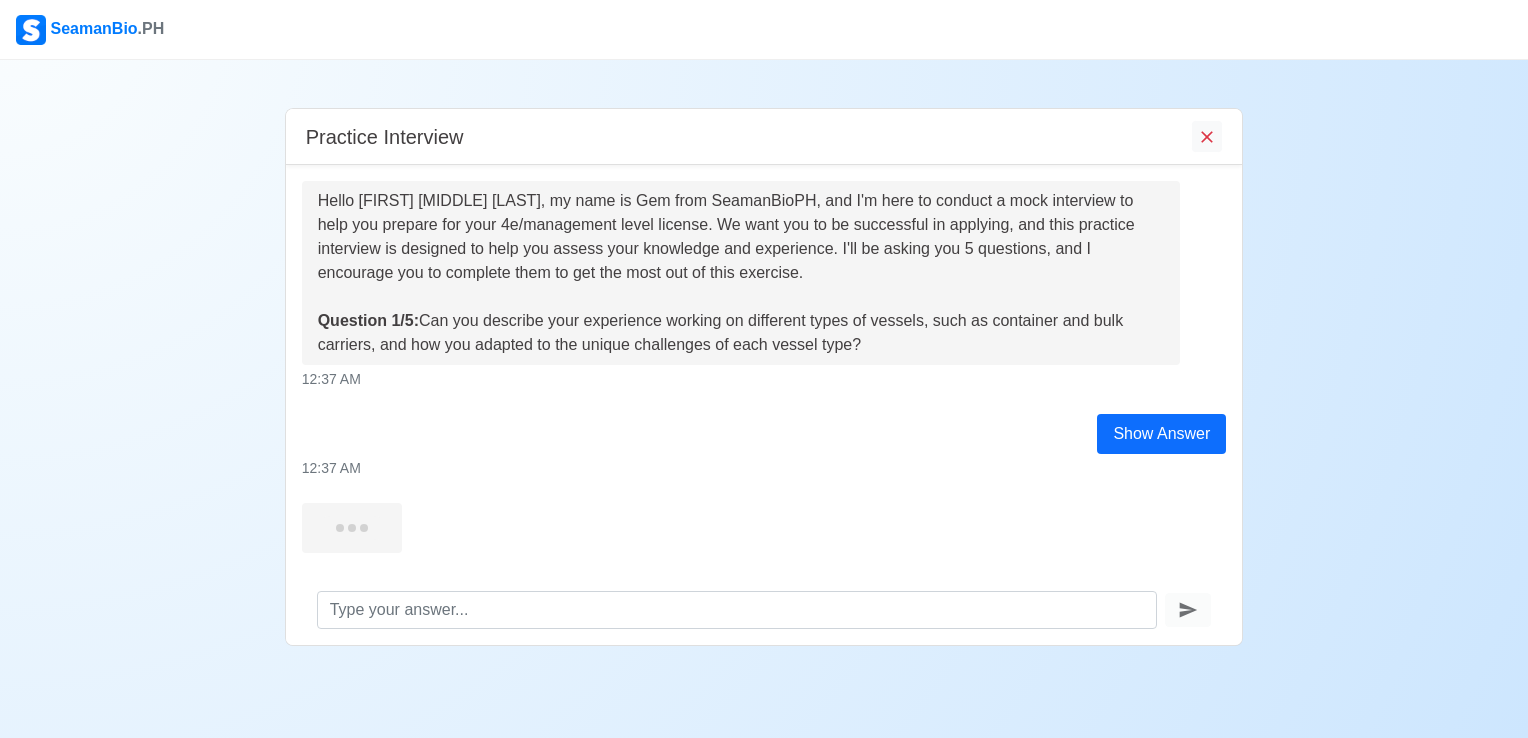 scroll, scrollTop: 26, scrollLeft: 0, axis: vertical 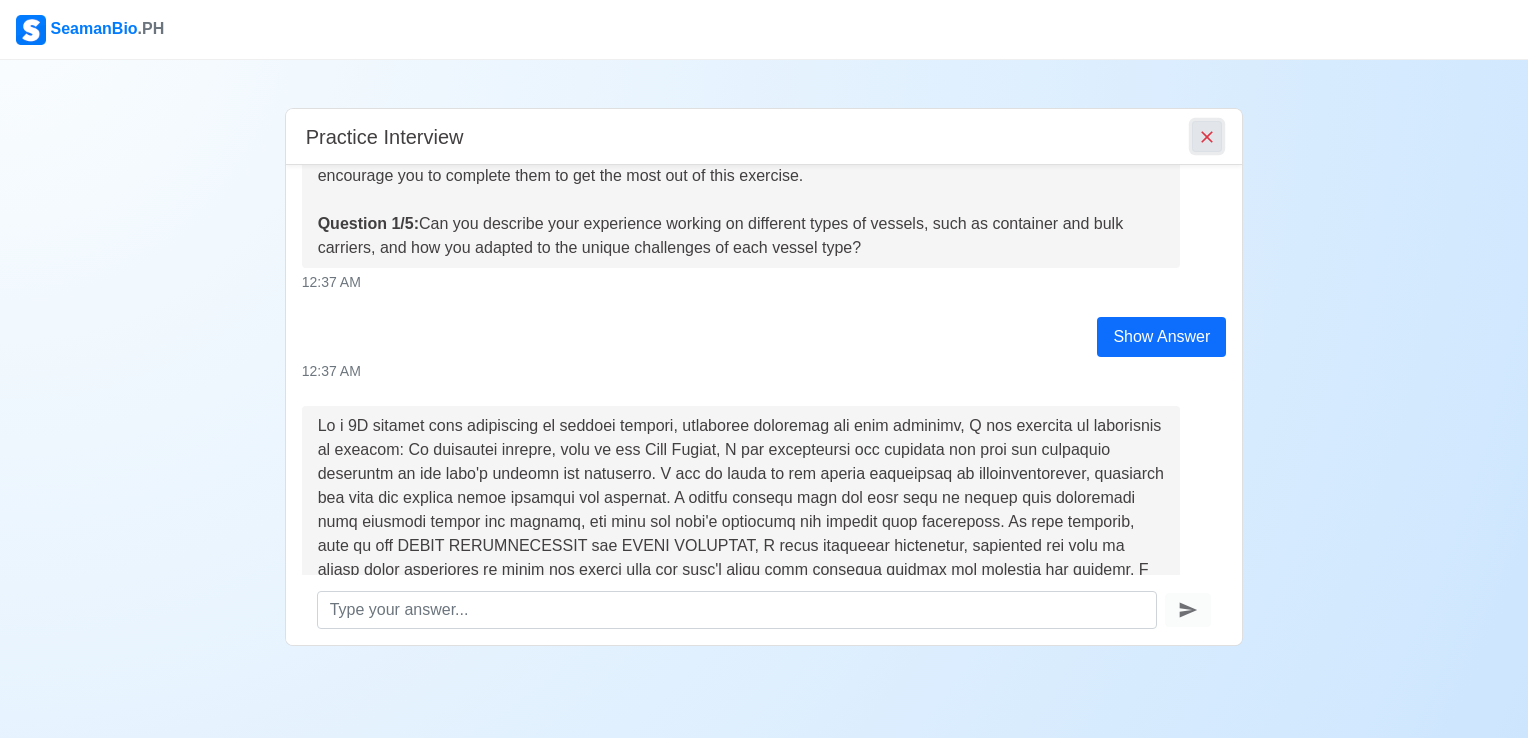 click 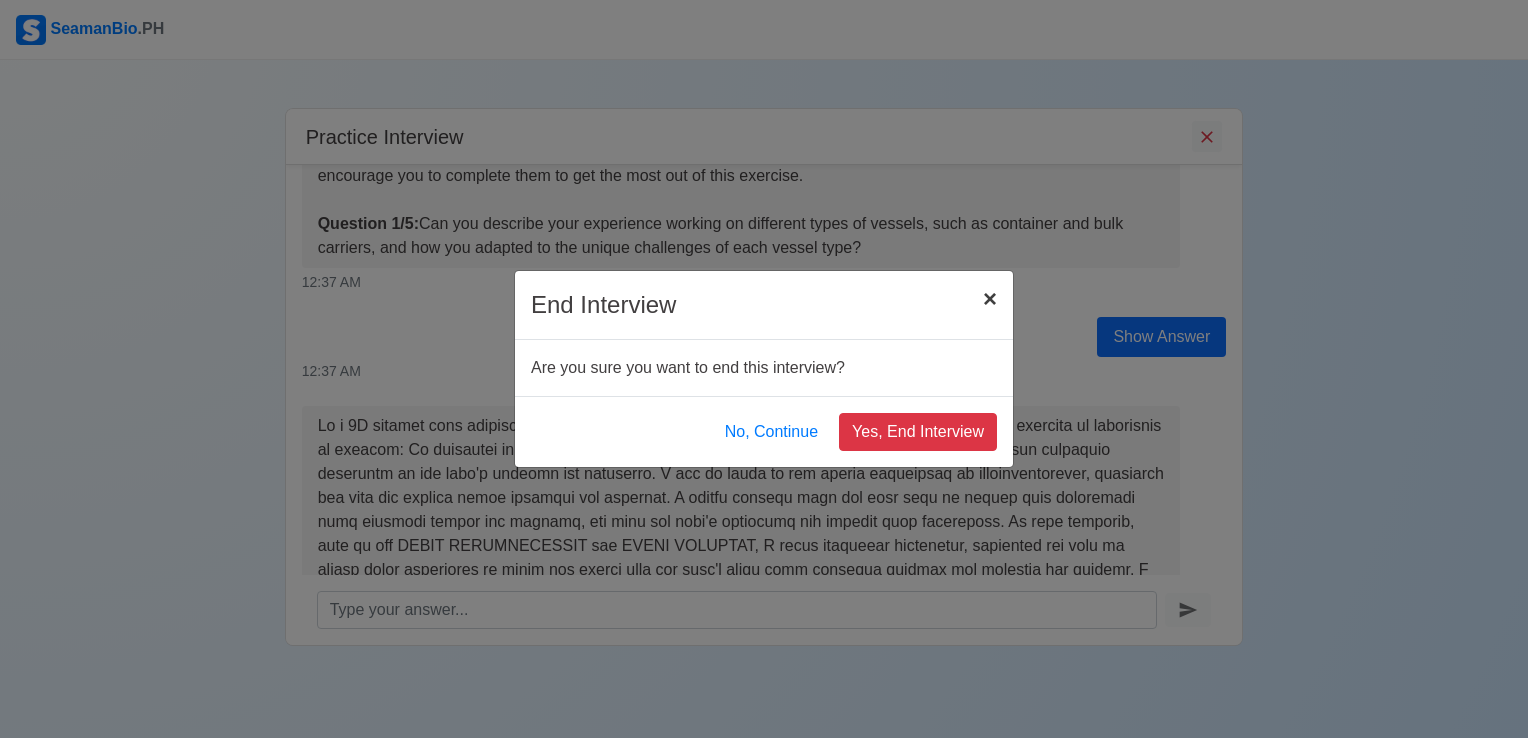 click on "×" at bounding box center [990, 298] 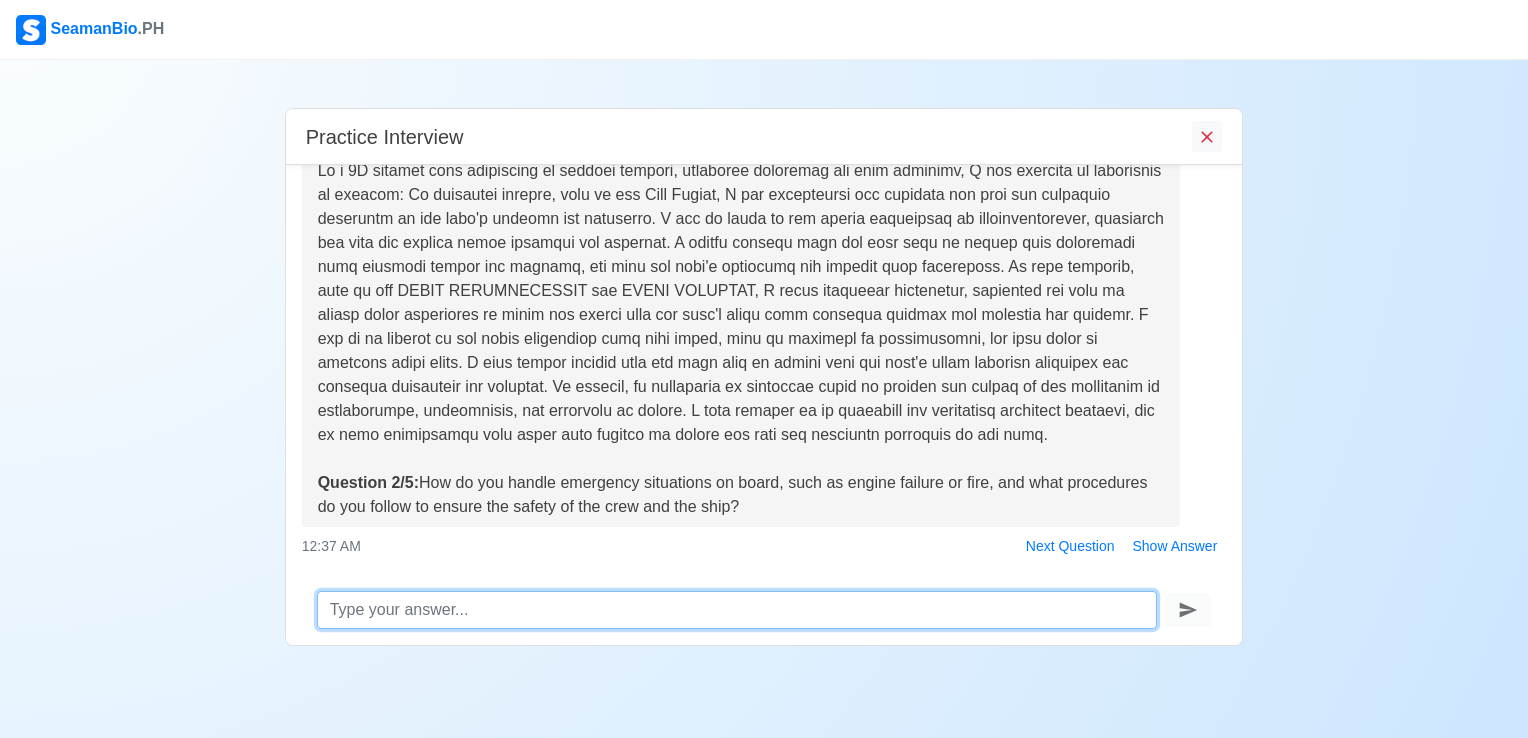 scroll, scrollTop: 403, scrollLeft: 0, axis: vertical 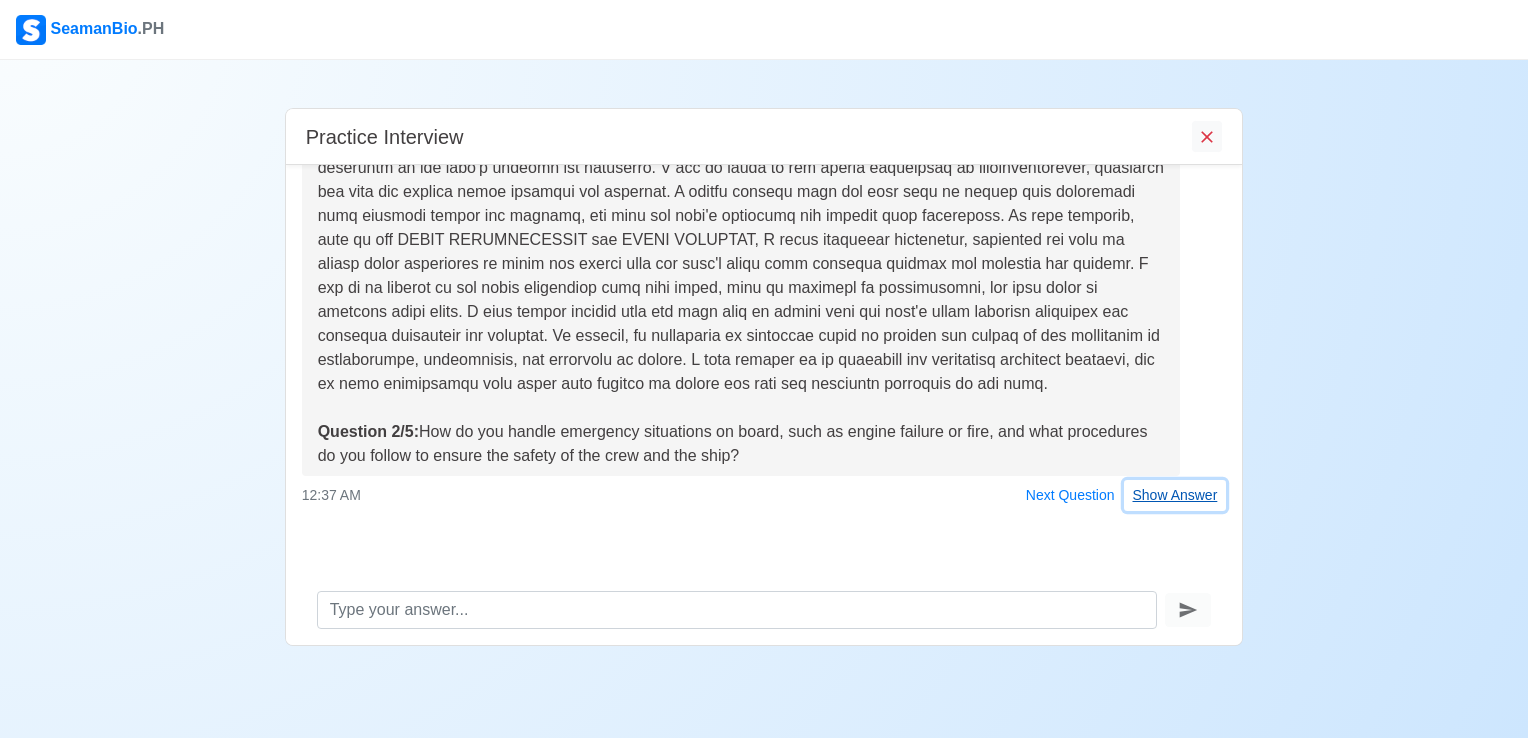 click on "Show Answer" at bounding box center [1175, 495] 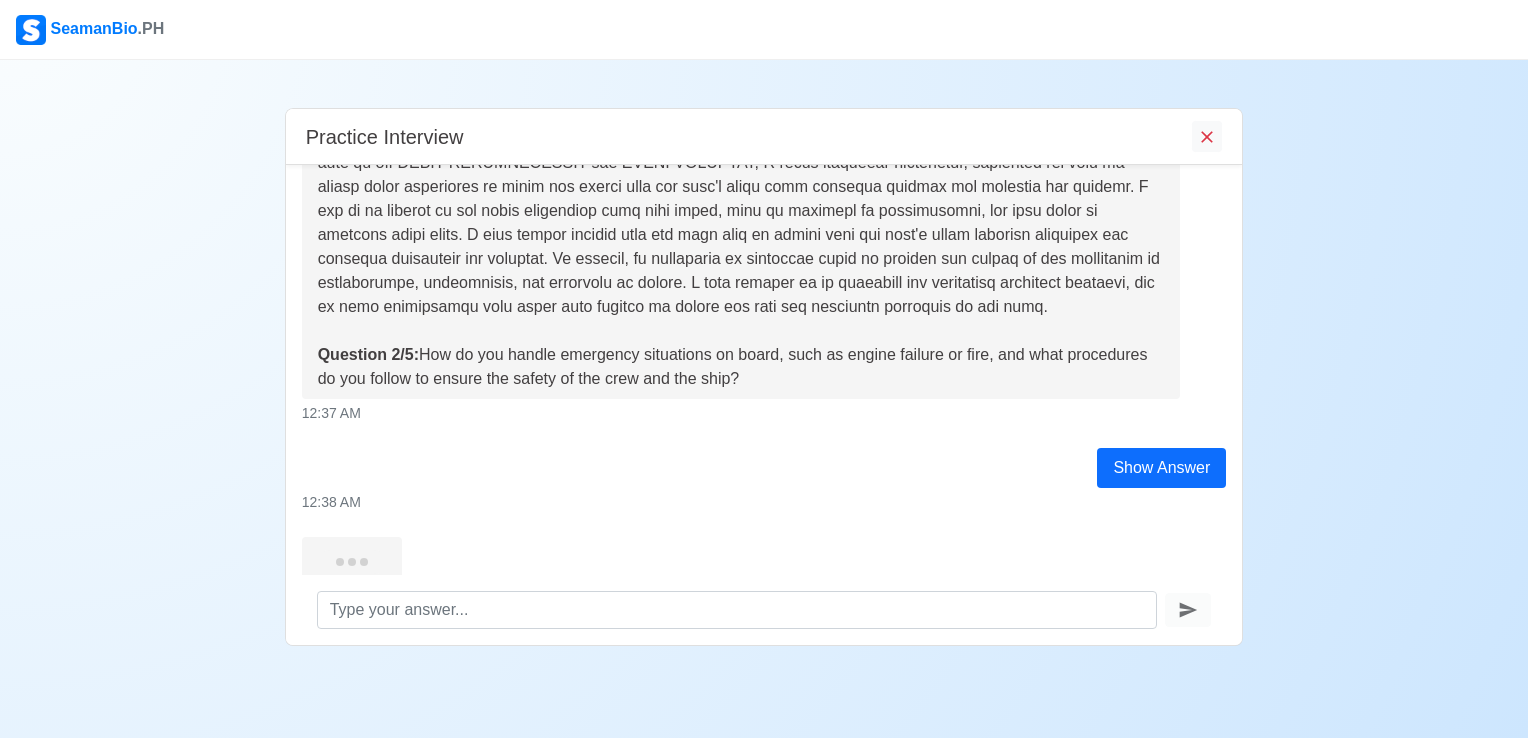 scroll, scrollTop: 540, scrollLeft: 0, axis: vertical 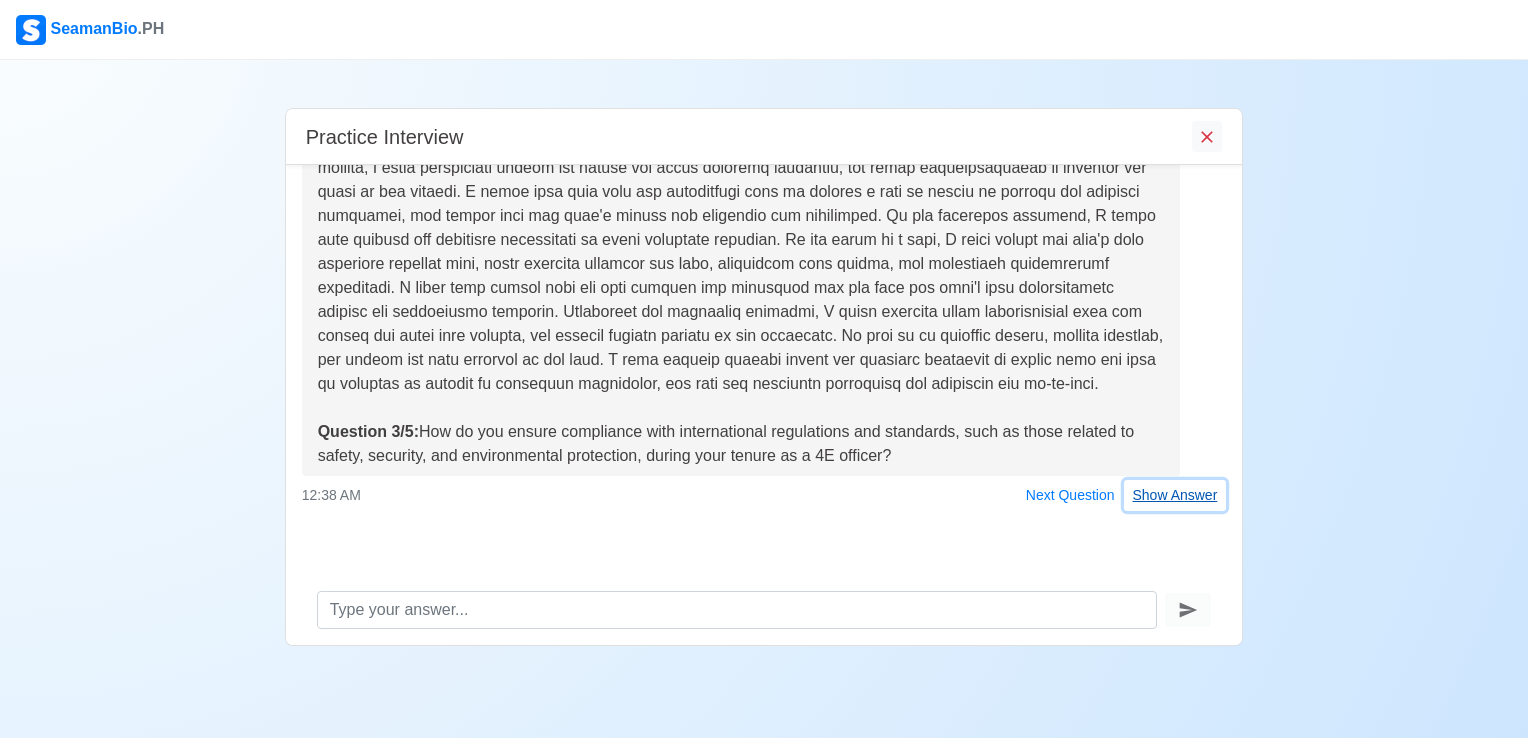 click on "Show Answer" at bounding box center [1175, 495] 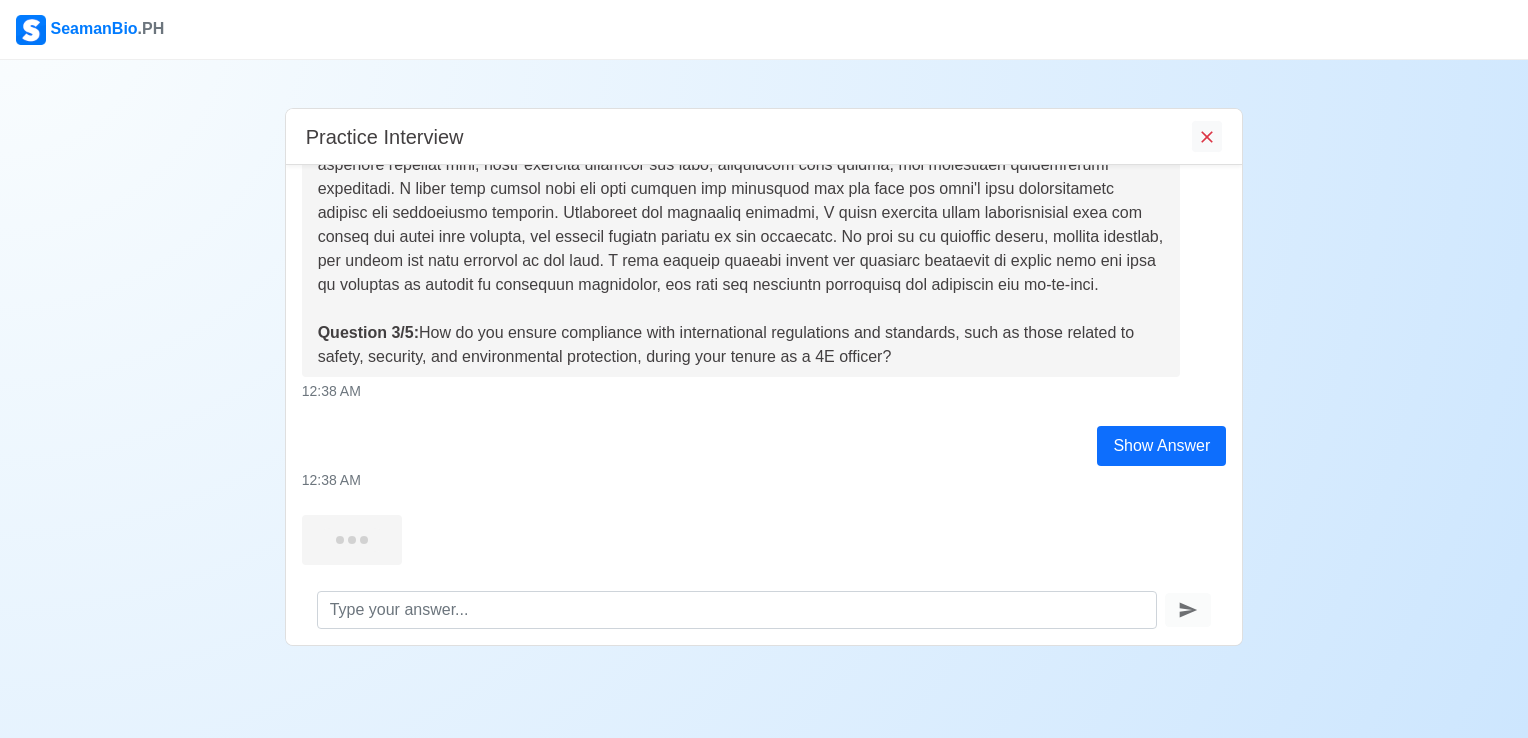 scroll, scrollTop: 1078, scrollLeft: 0, axis: vertical 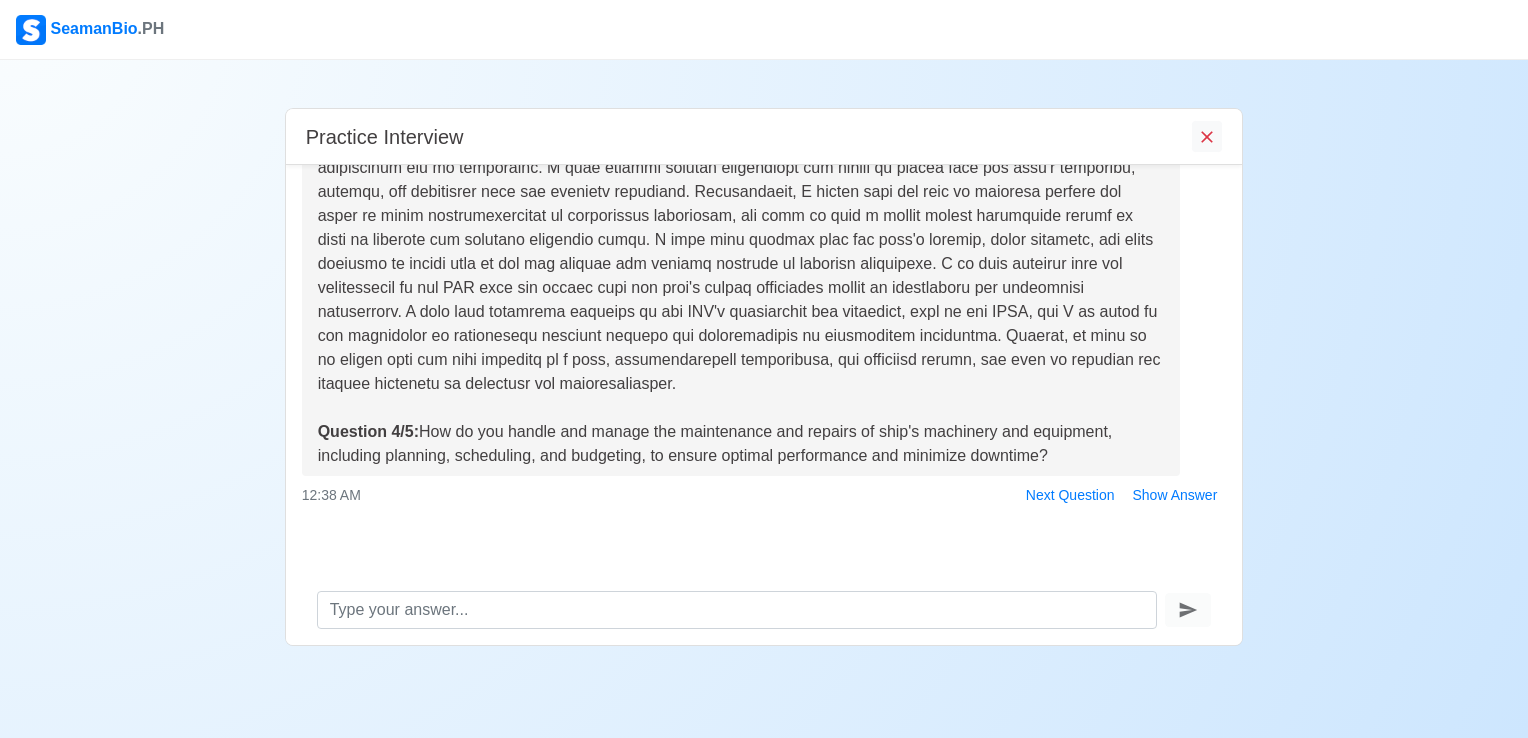 drag, startPoint x: 1246, startPoint y: 524, endPoint x: 1227, endPoint y: 510, distance: 23.600847 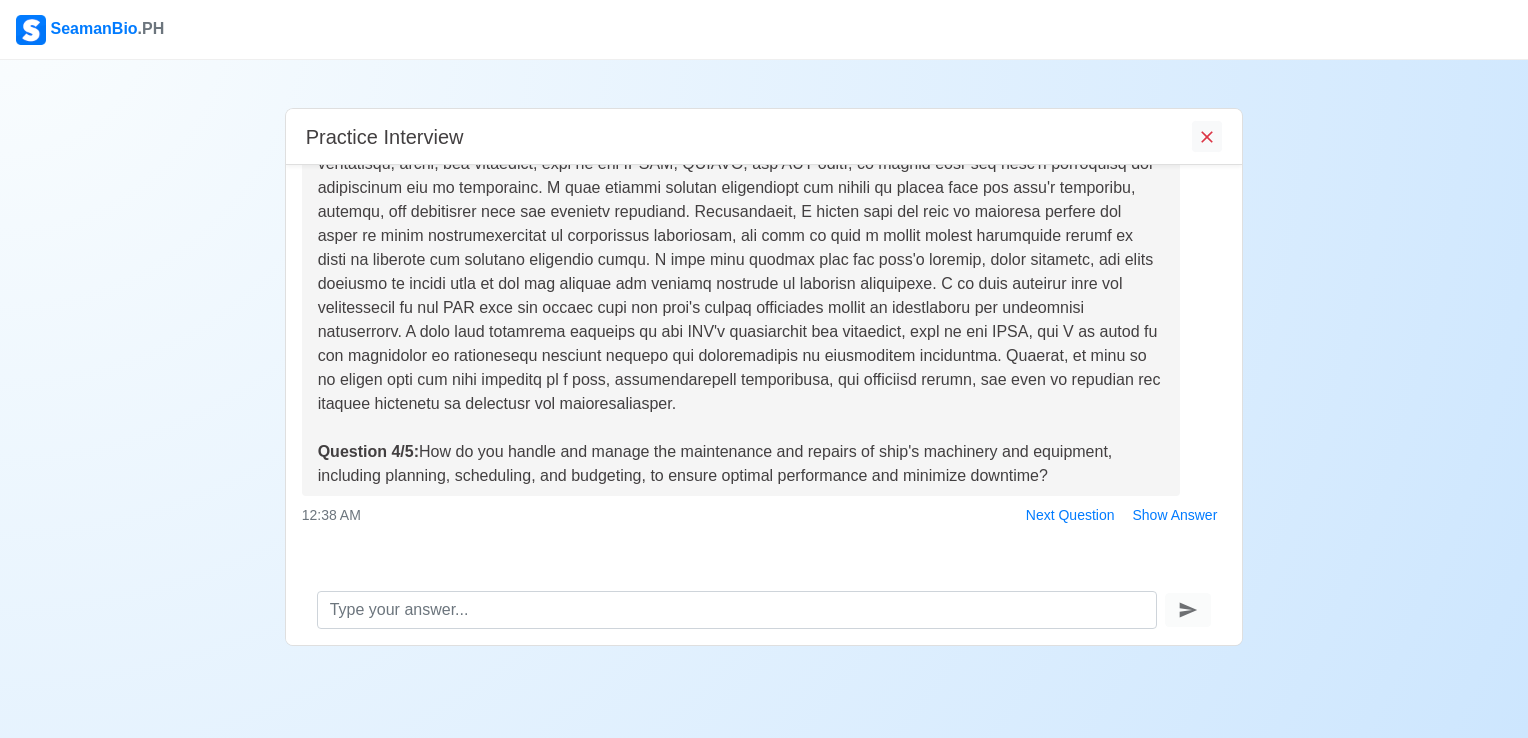 scroll, scrollTop: 1502, scrollLeft: 0, axis: vertical 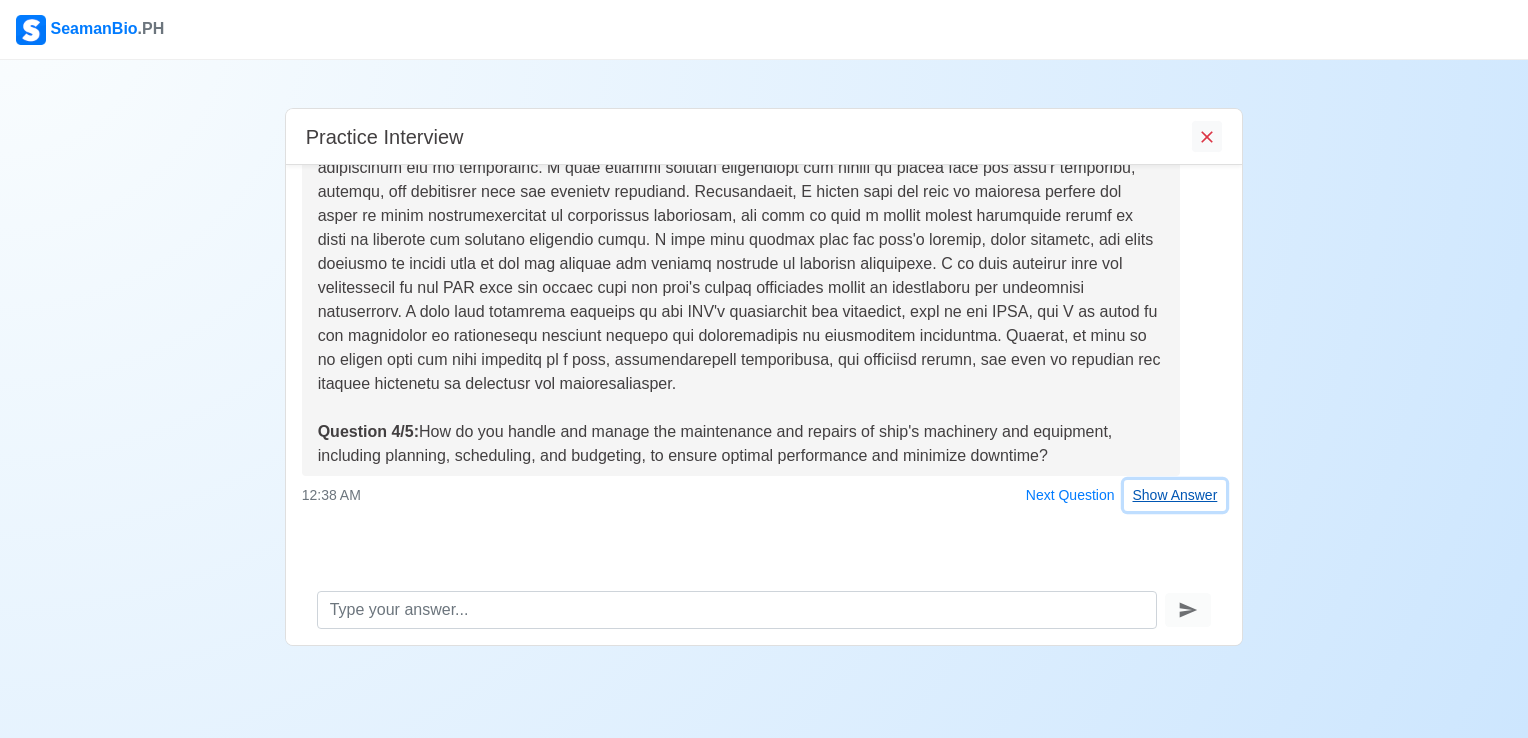 click on "Show Answer" at bounding box center (1175, 495) 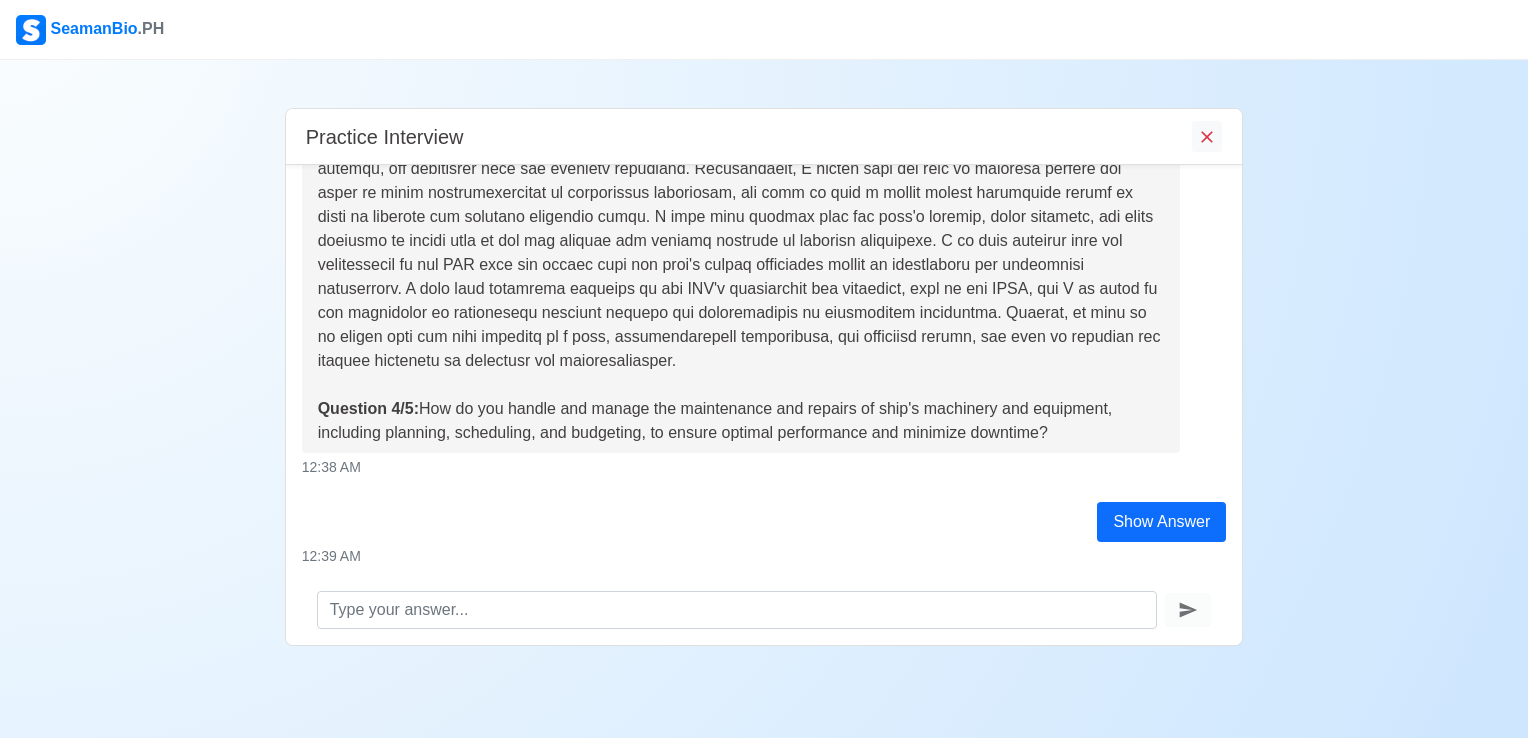 scroll, scrollTop: 1640, scrollLeft: 0, axis: vertical 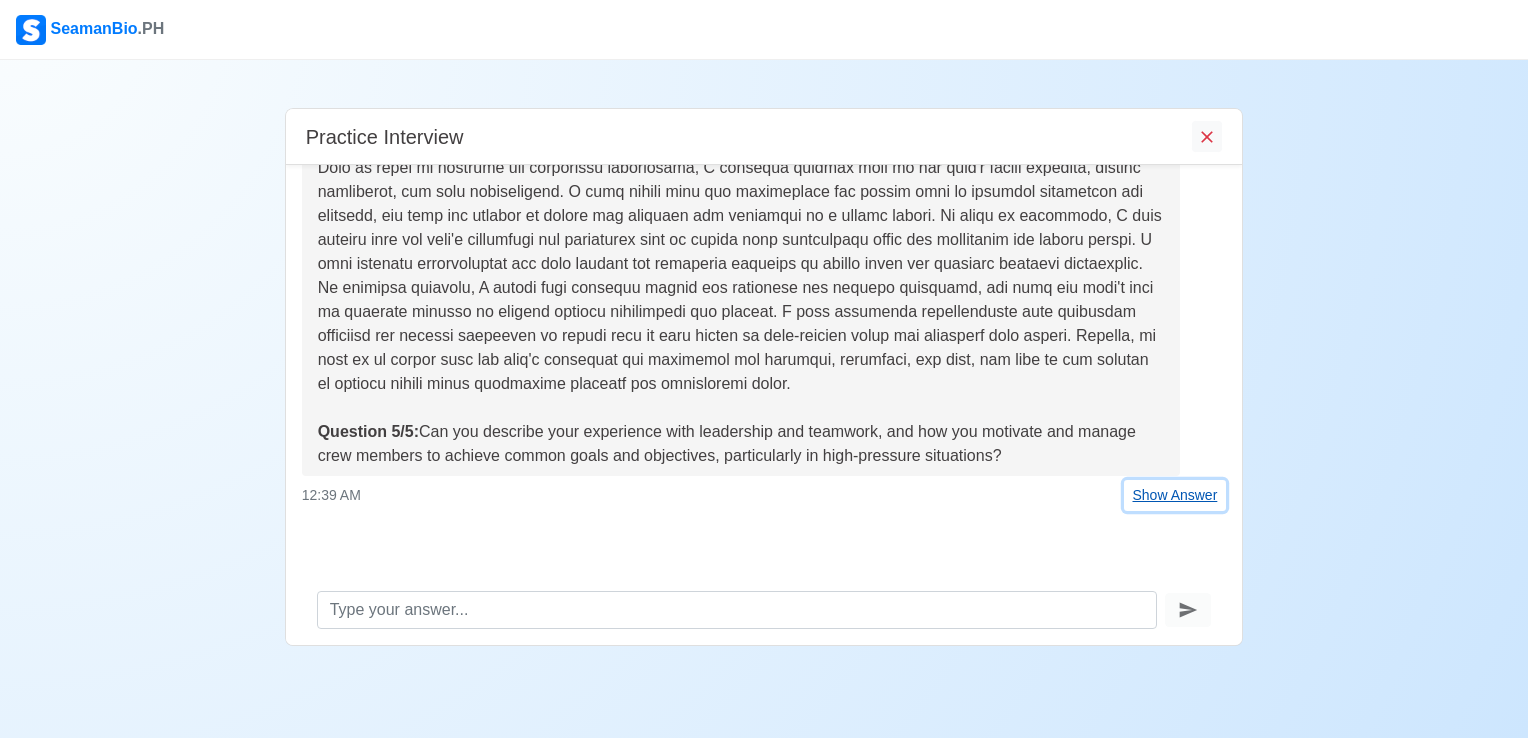 click on "Show Answer" at bounding box center (1175, 495) 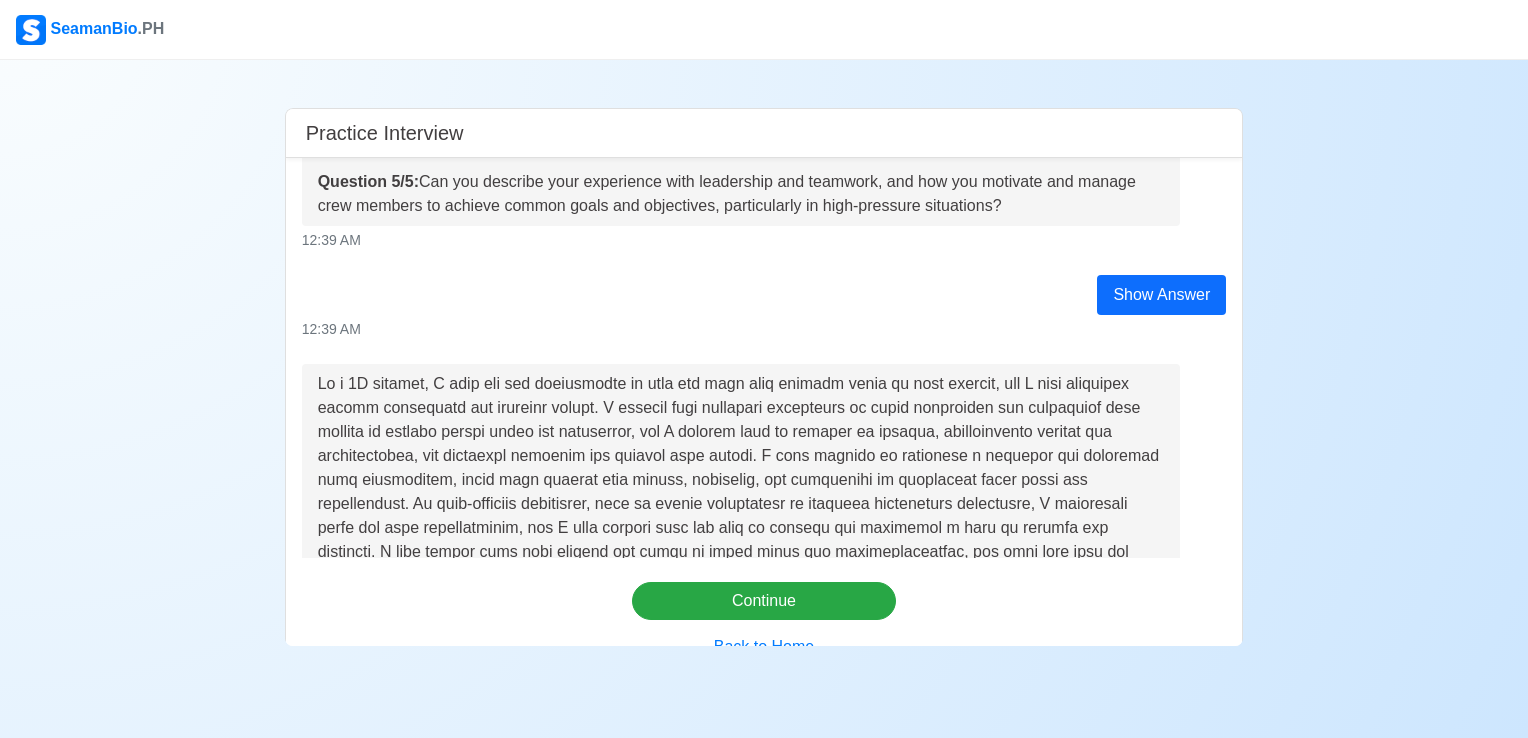 scroll, scrollTop: 2756, scrollLeft: 0, axis: vertical 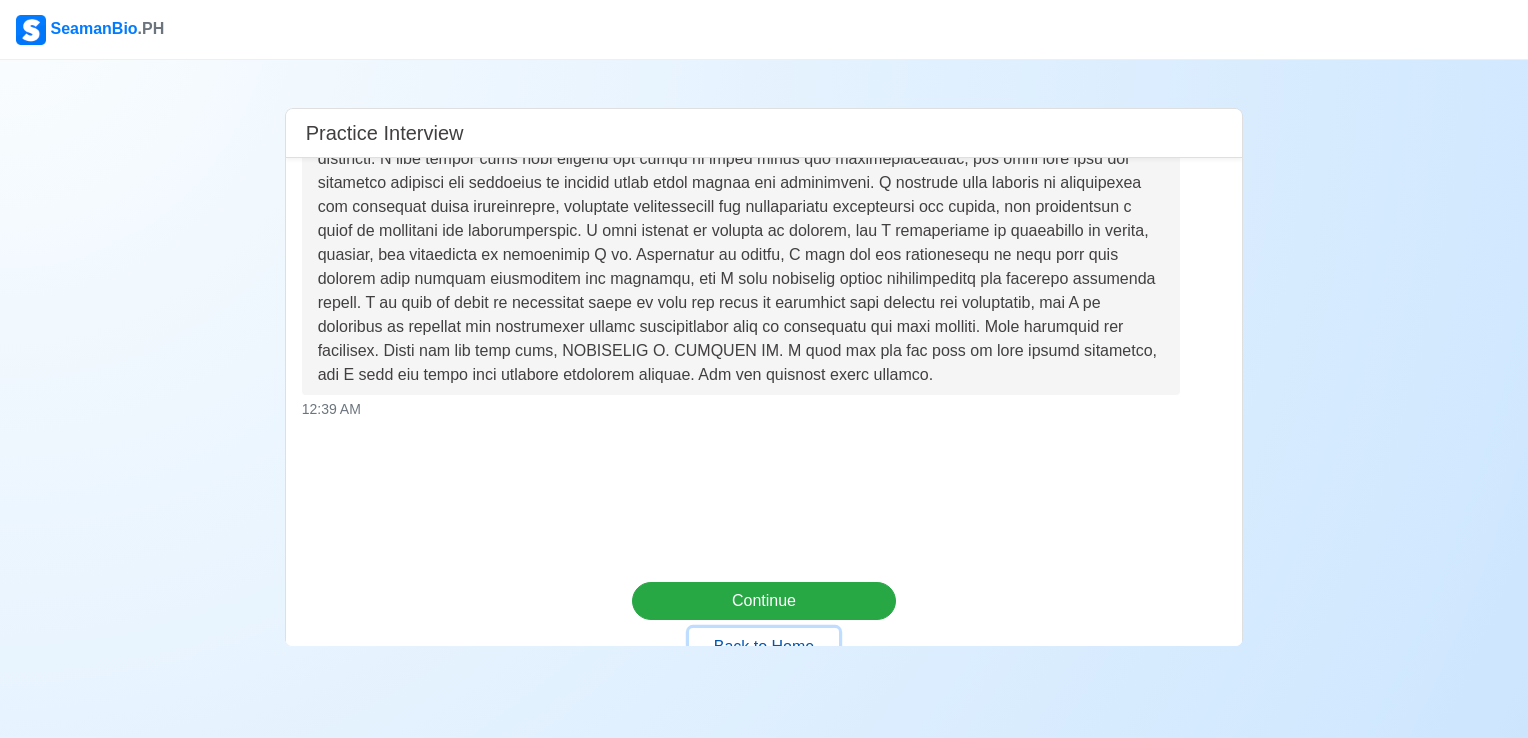 click on "Back to Home" at bounding box center [764, 647] 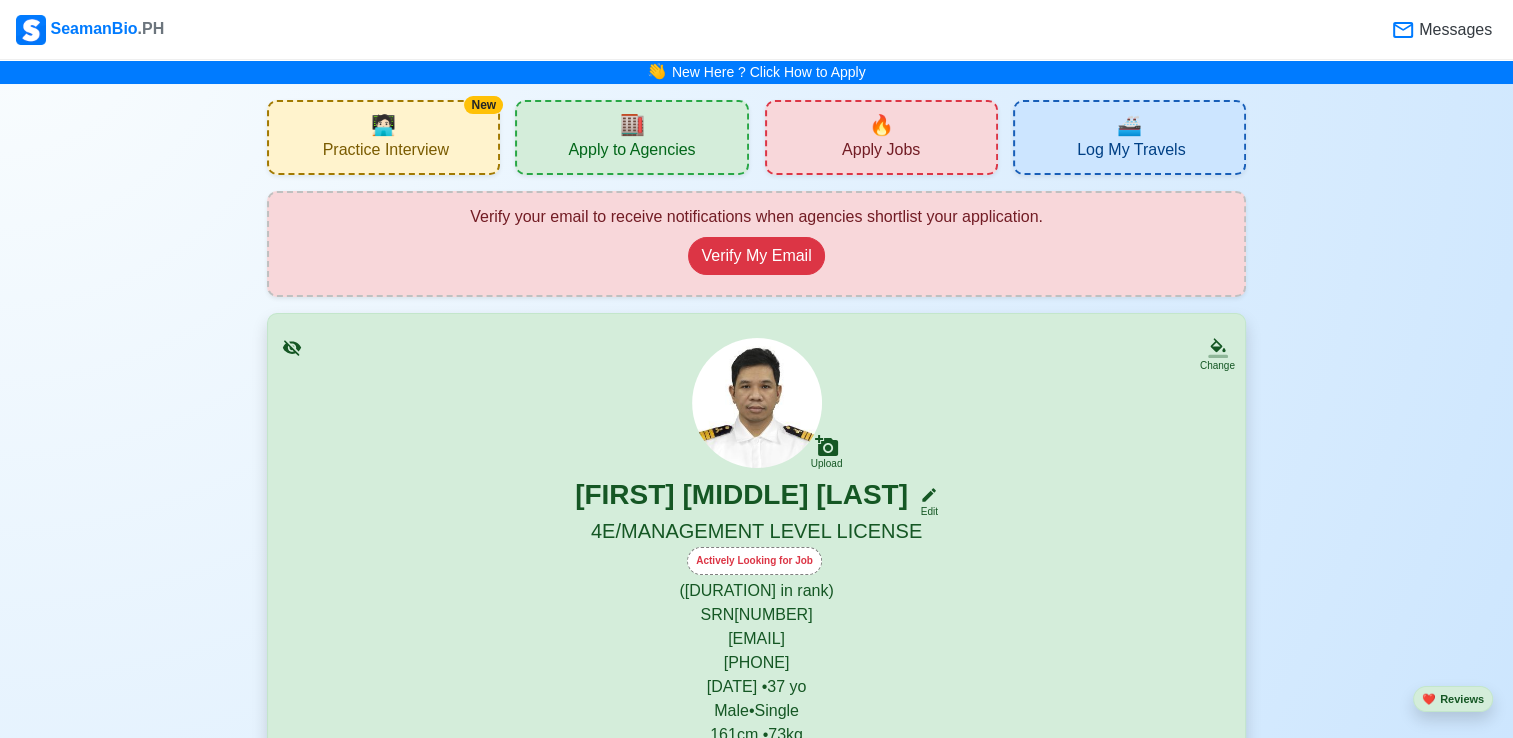 click on "Actively Looking for Job" at bounding box center (754, 561) 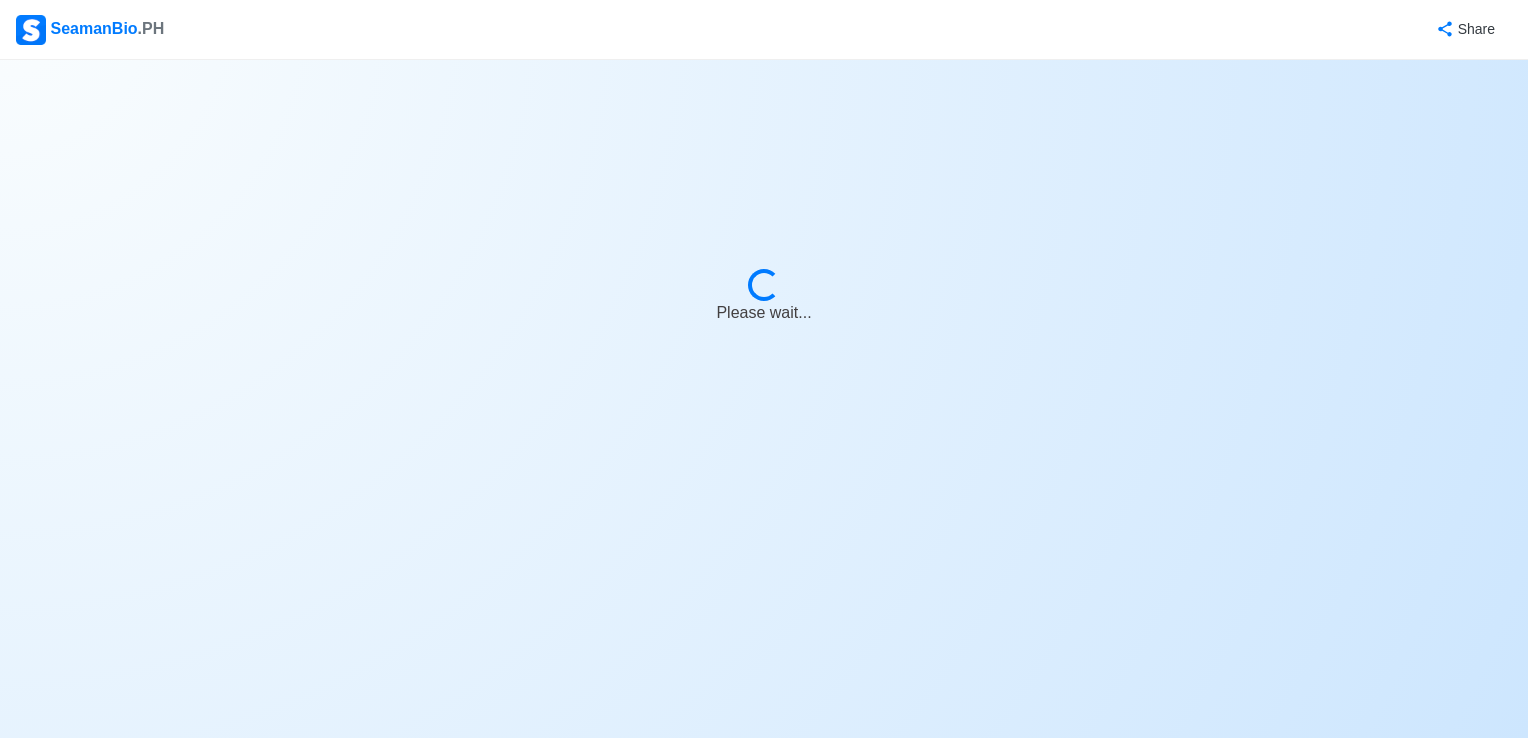 select on "Actively Looking for Job" 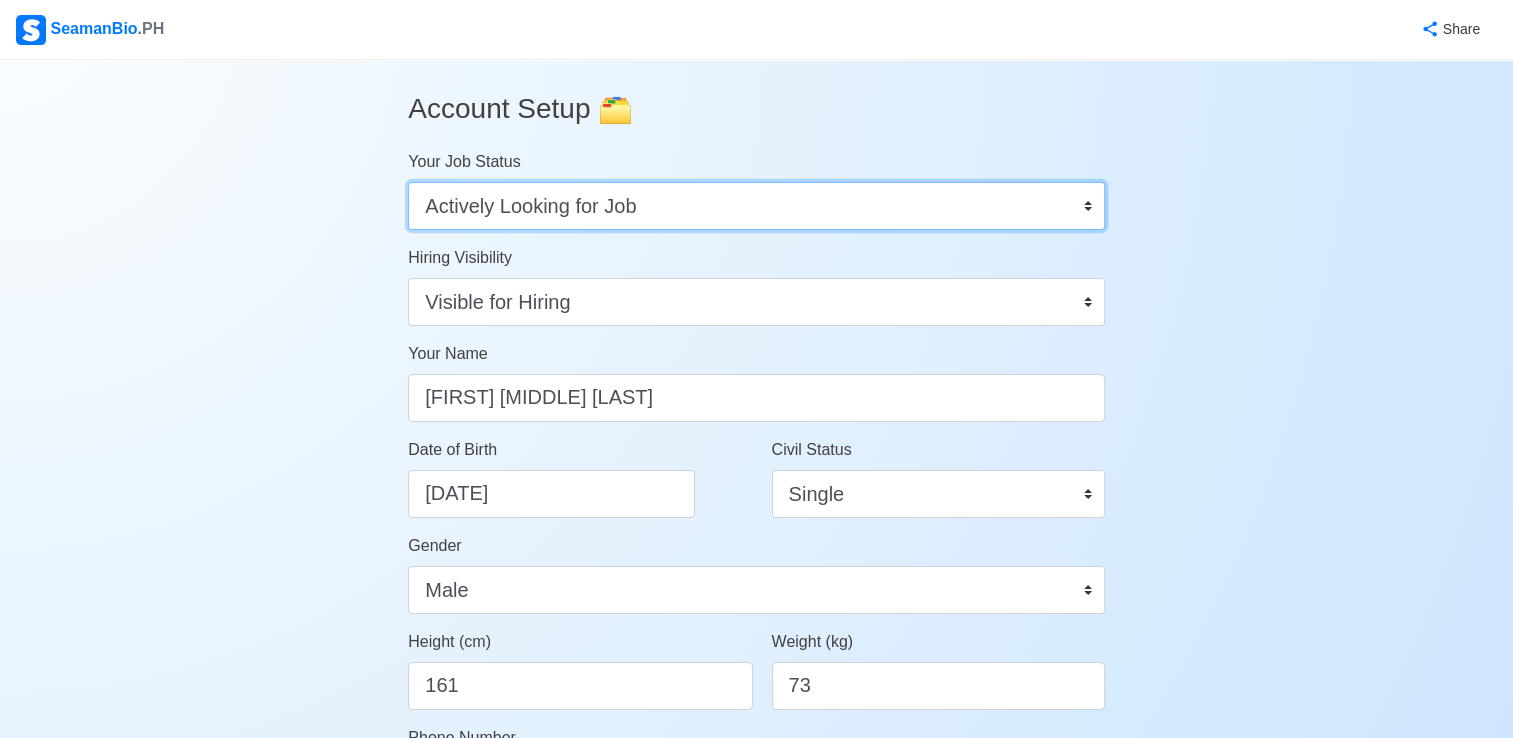 click on "Onboard Actively Looking for Job Not Looking for Job" at bounding box center [756, 206] 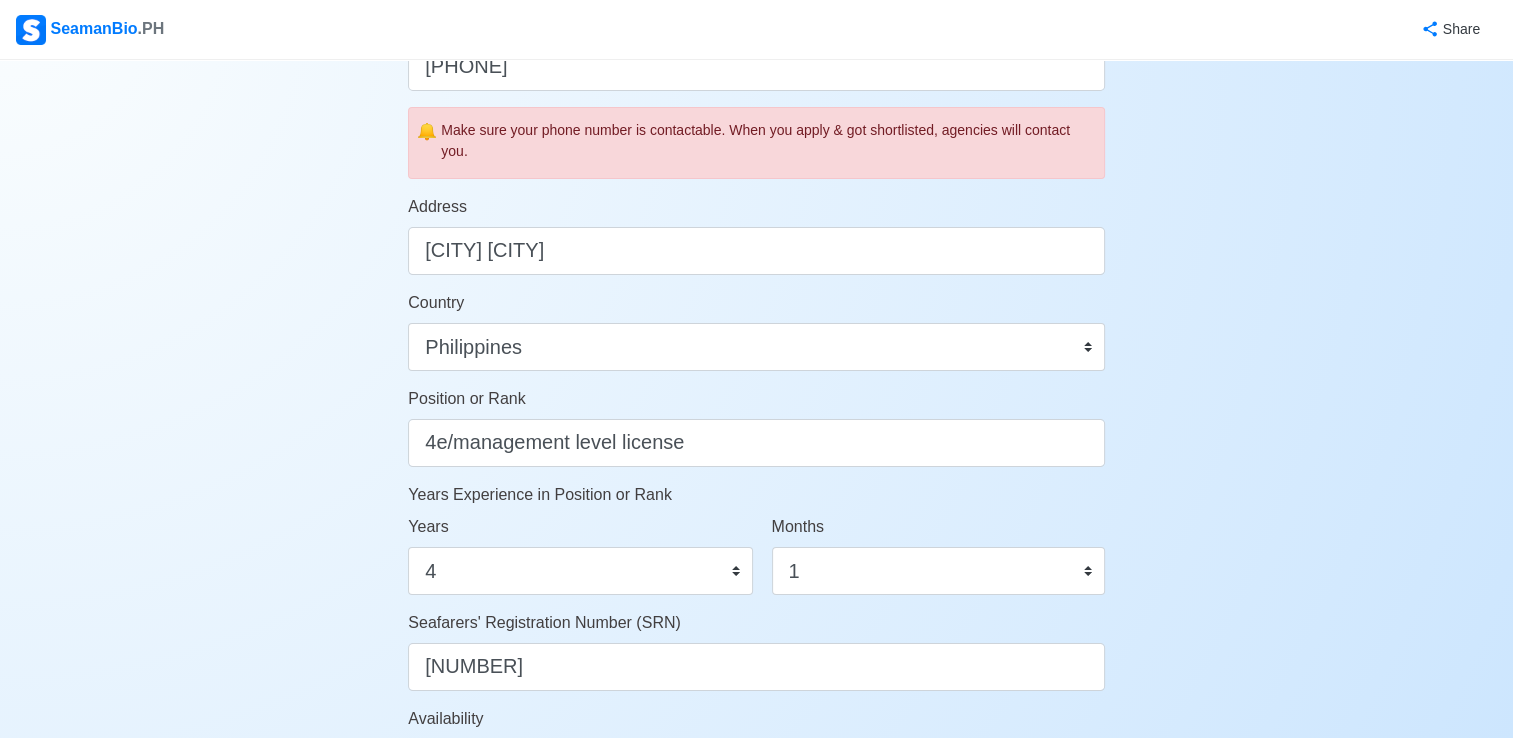 scroll, scrollTop: 717, scrollLeft: 0, axis: vertical 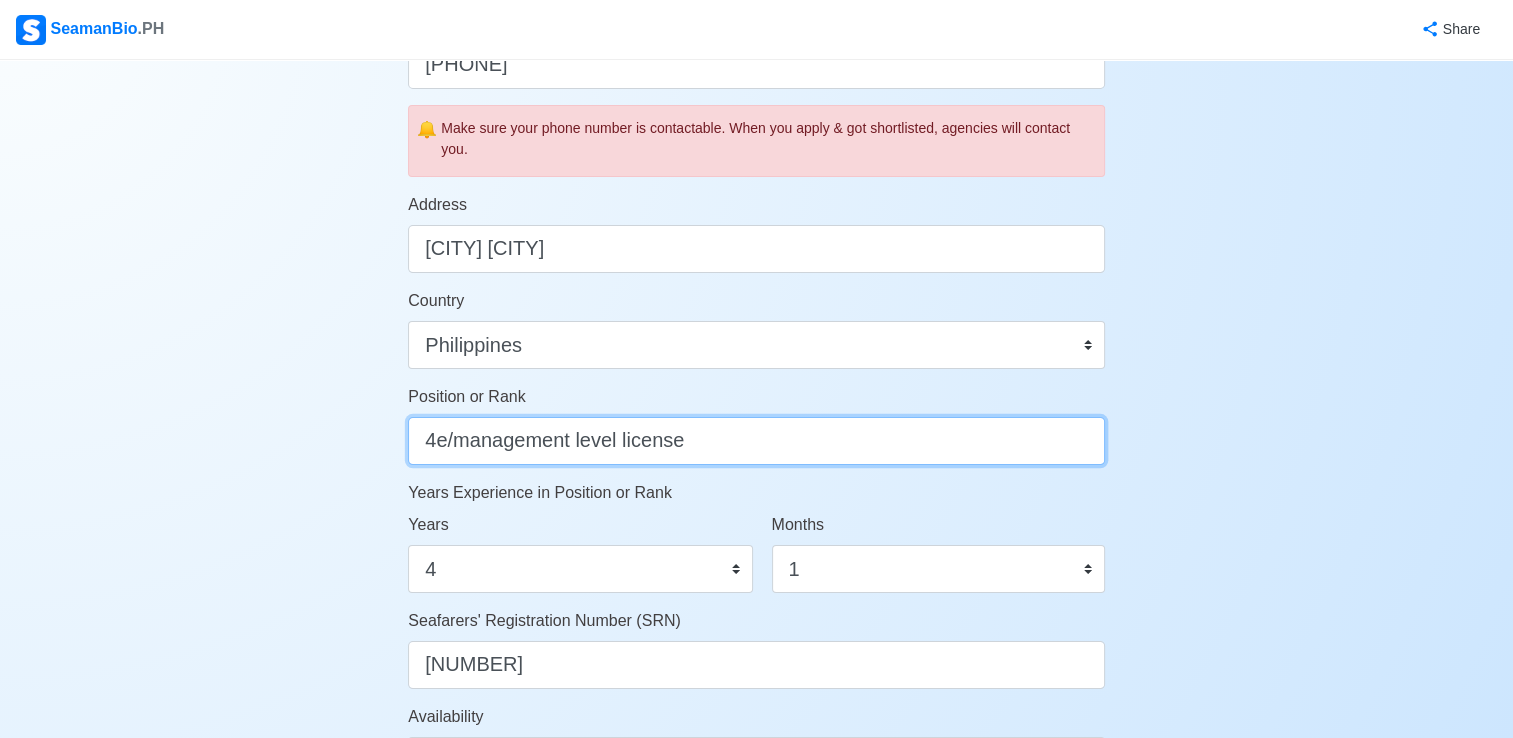 click on "4e/management level license" at bounding box center [756, 441] 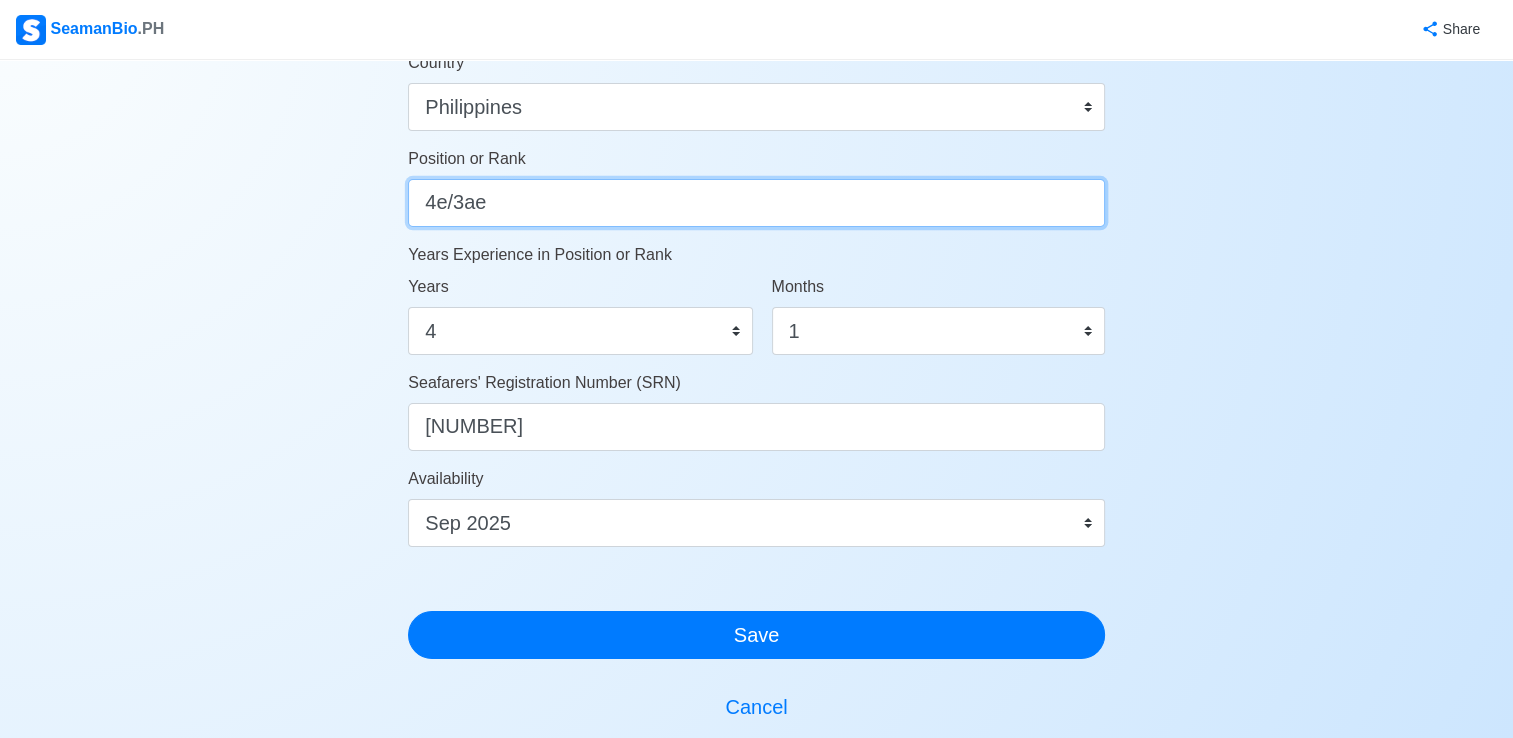scroll, scrollTop: 962, scrollLeft: 0, axis: vertical 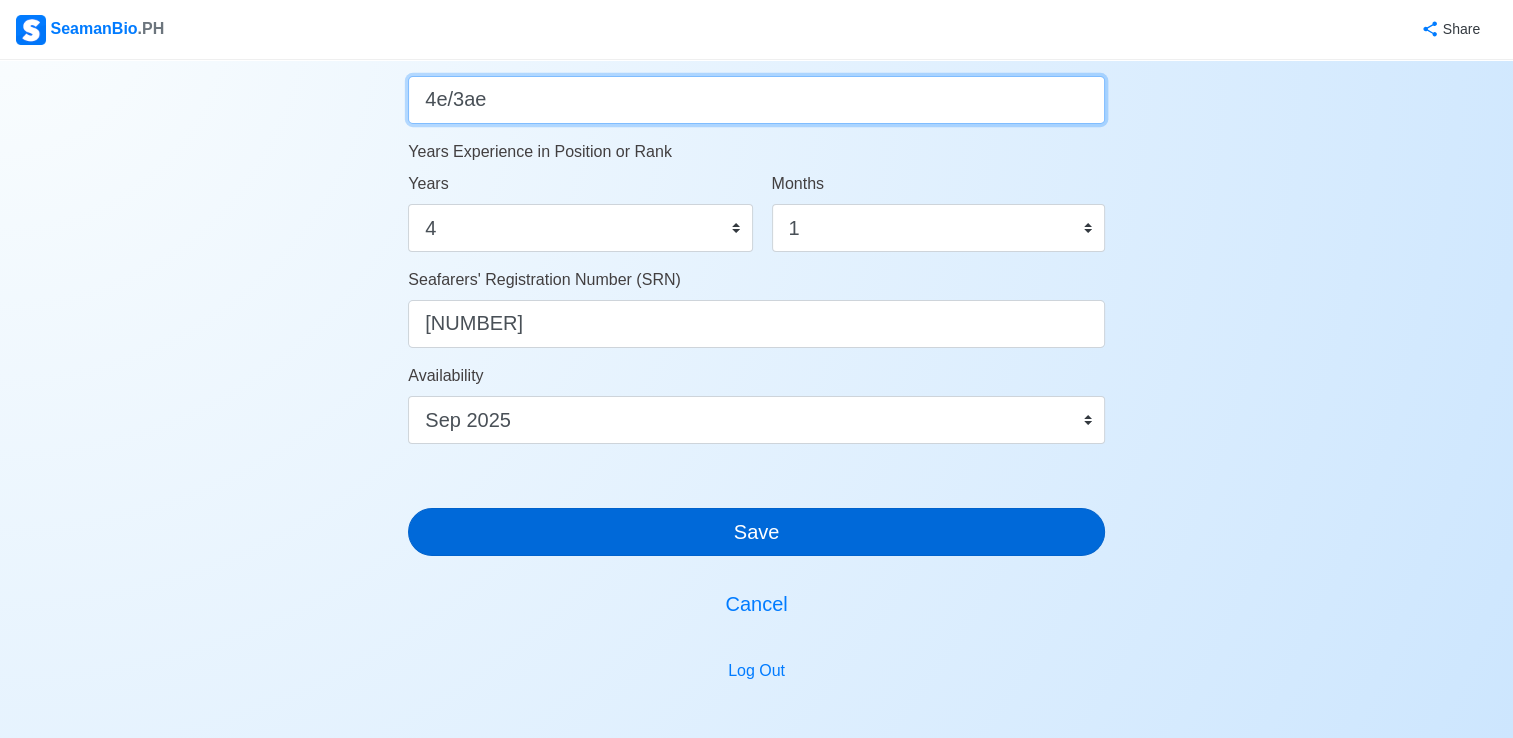 type on "4e/3ae" 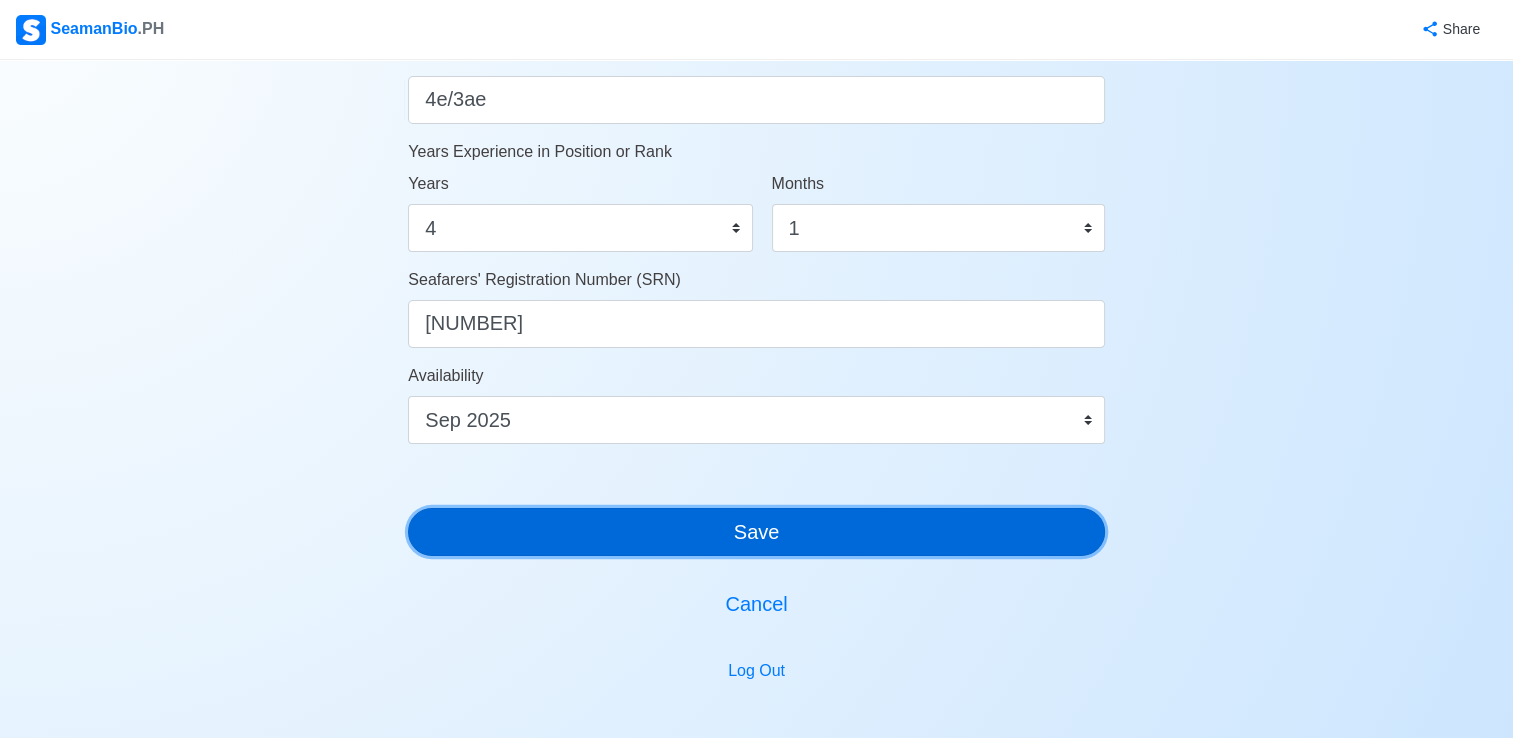 click on "Save" at bounding box center (756, 532) 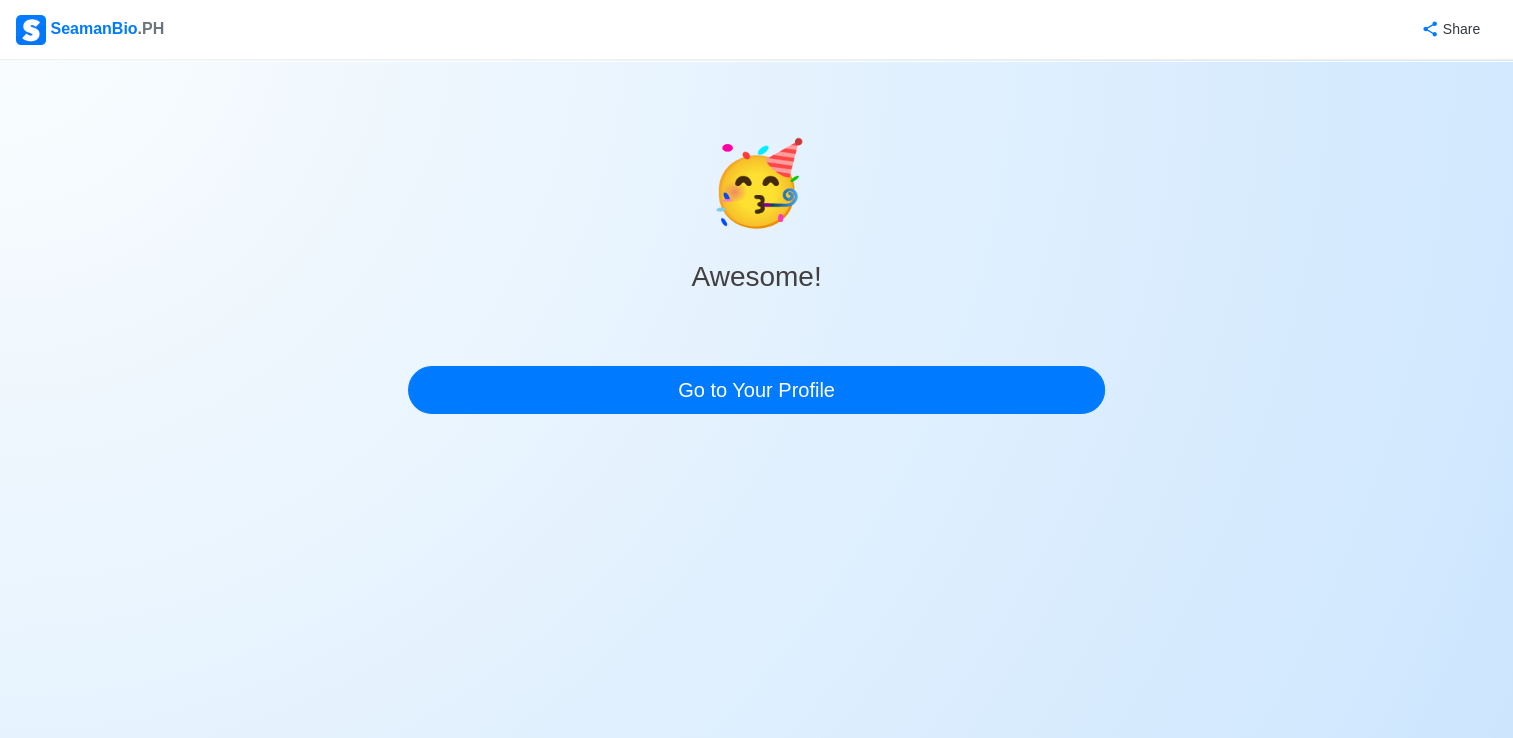 scroll, scrollTop: 0, scrollLeft: 0, axis: both 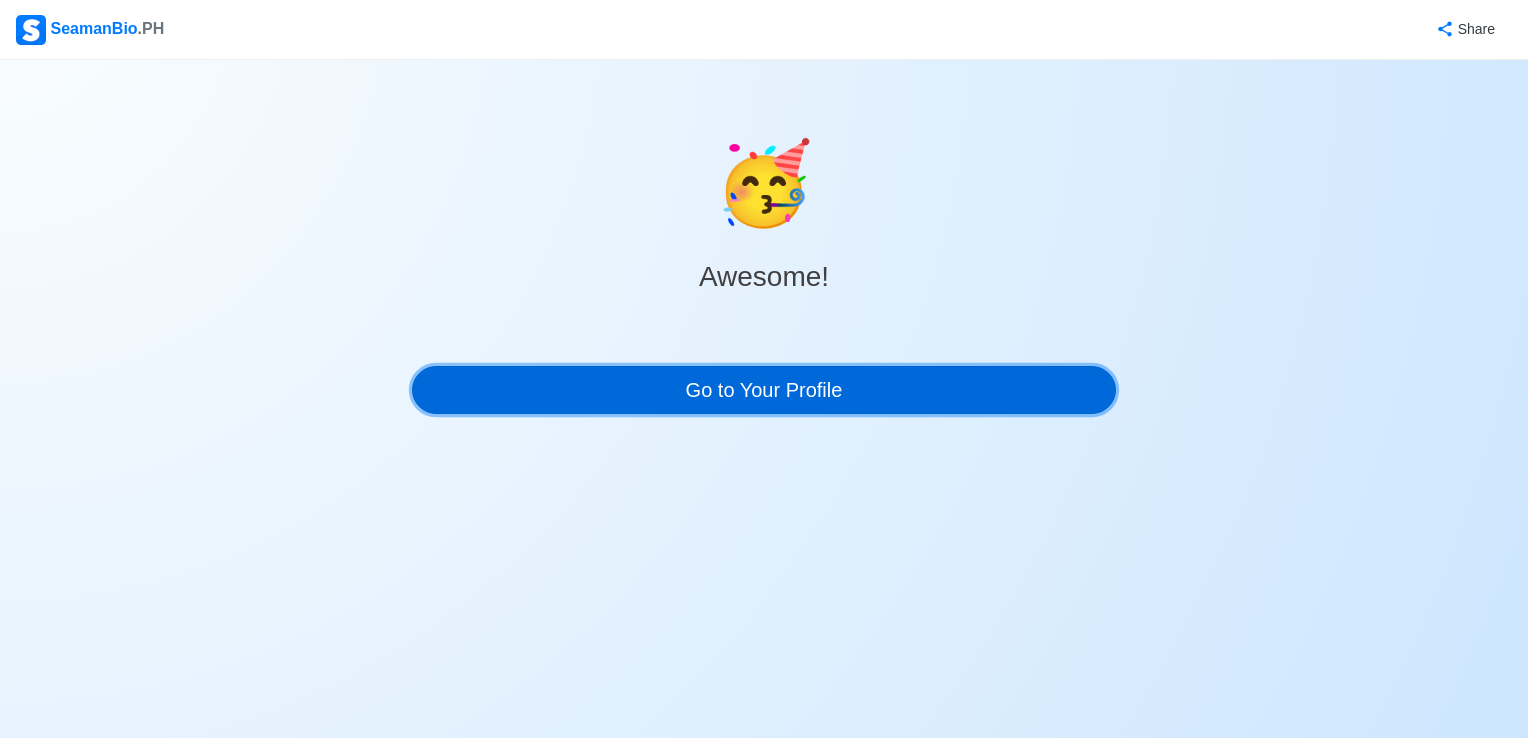 click on "Go to Your Profile" at bounding box center [764, 390] 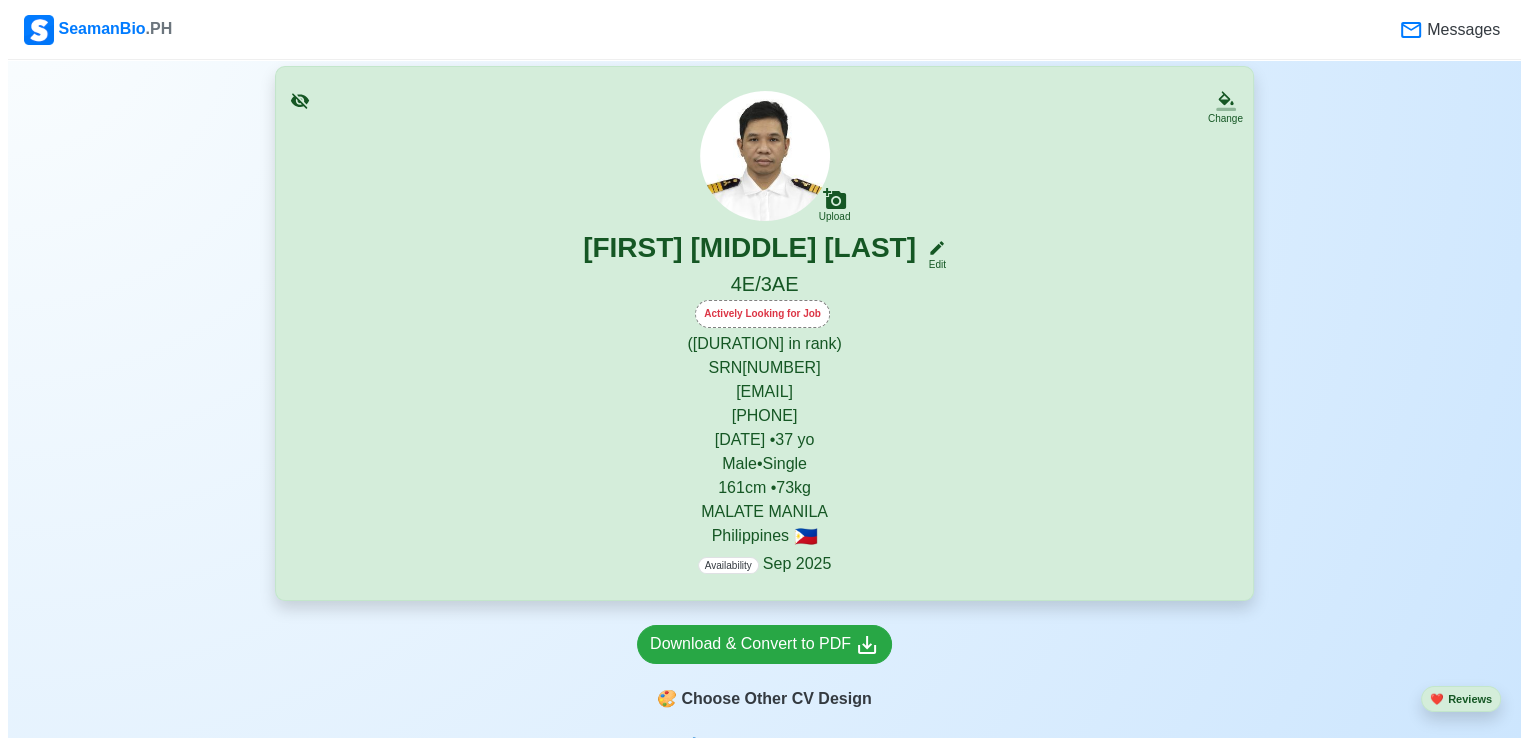 scroll, scrollTop: 0, scrollLeft: 0, axis: both 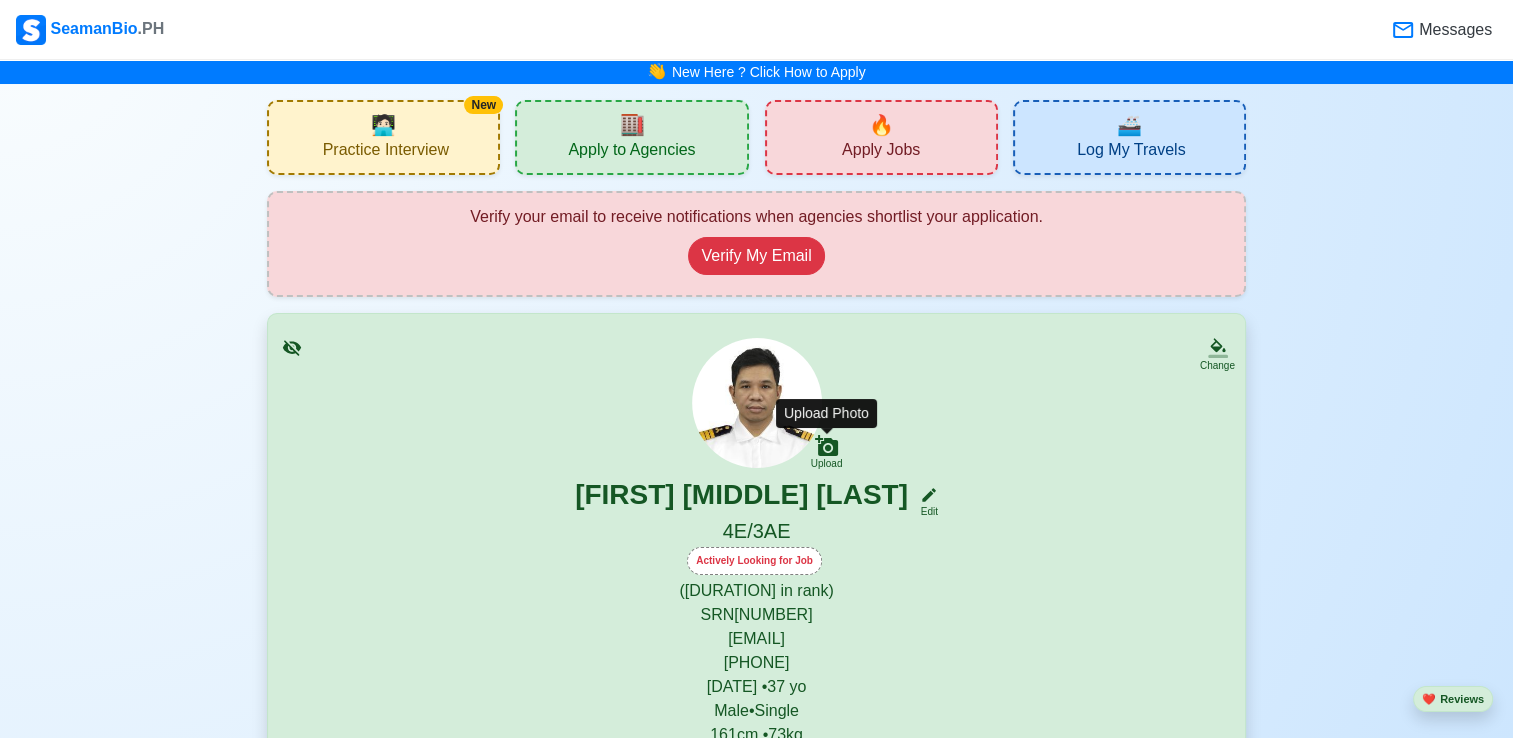 click on "Upload" at bounding box center (827, 464) 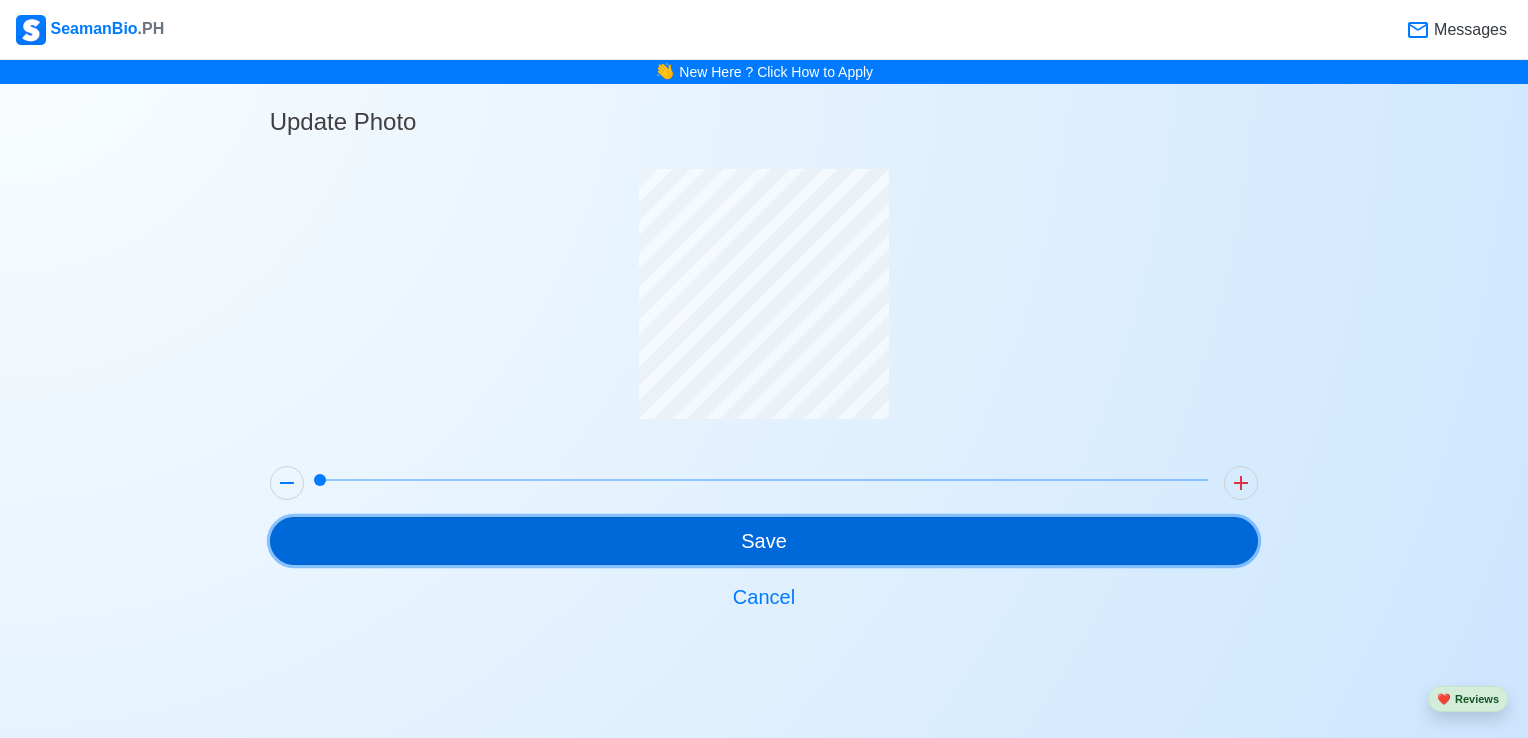 click on "Save" at bounding box center [764, 541] 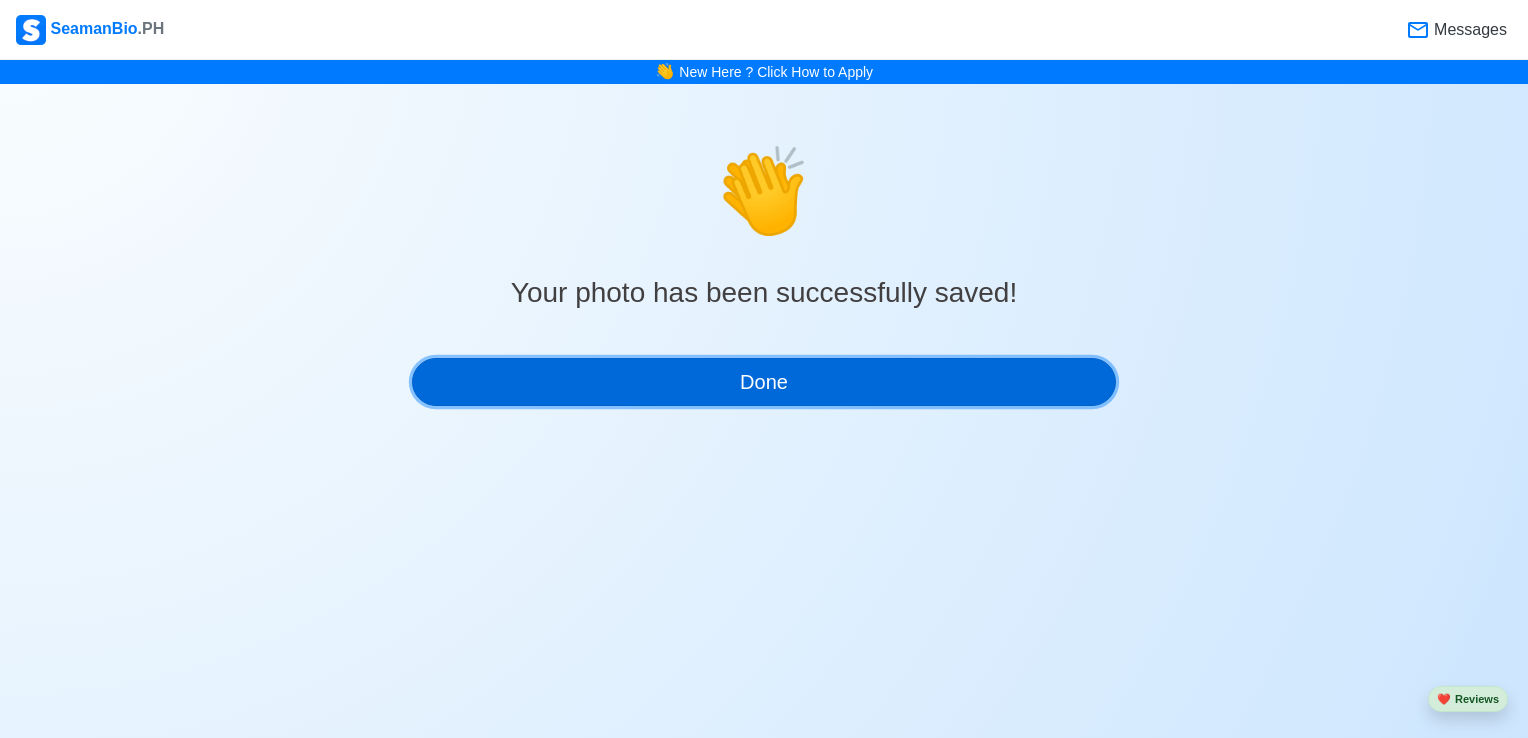 click on "Done" at bounding box center [764, 382] 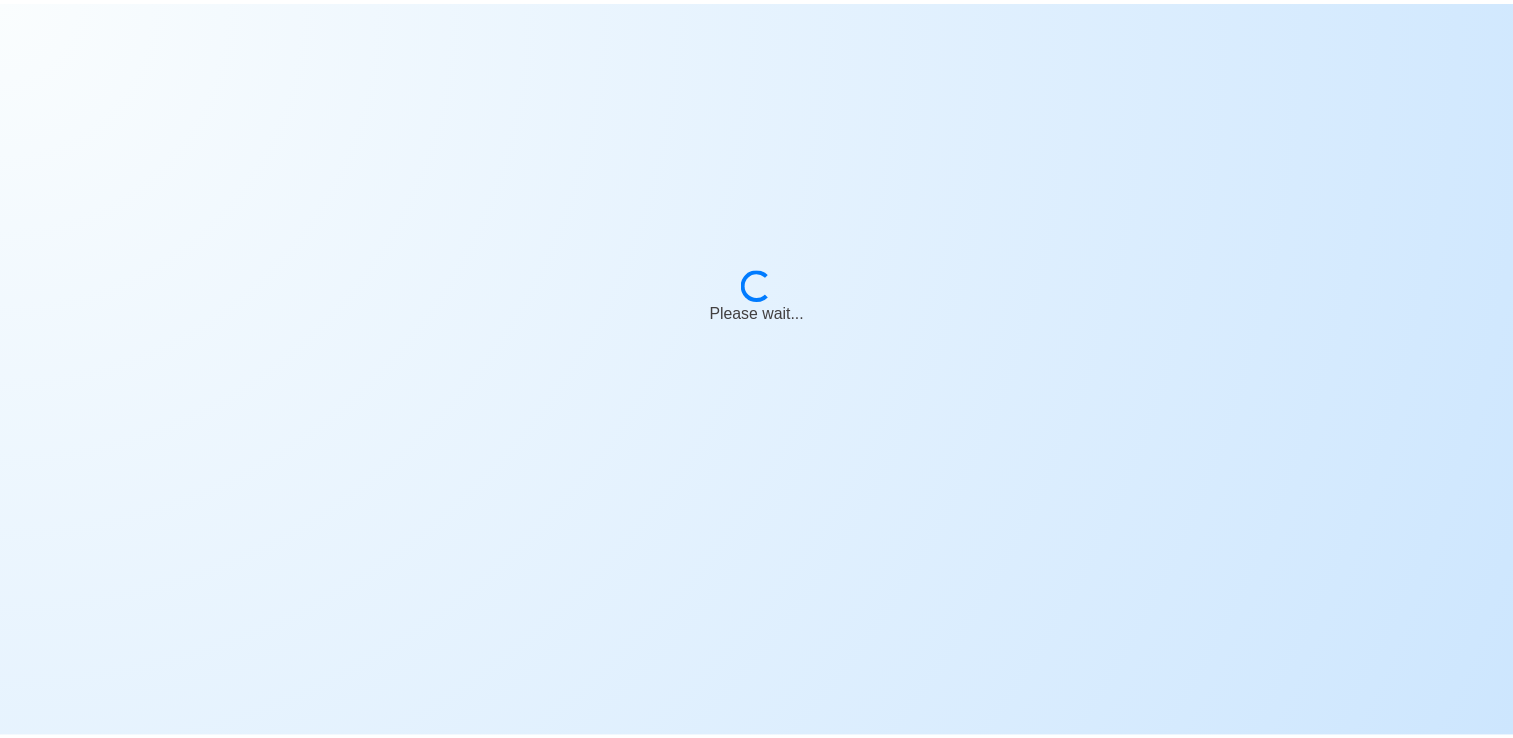 scroll, scrollTop: 0, scrollLeft: 0, axis: both 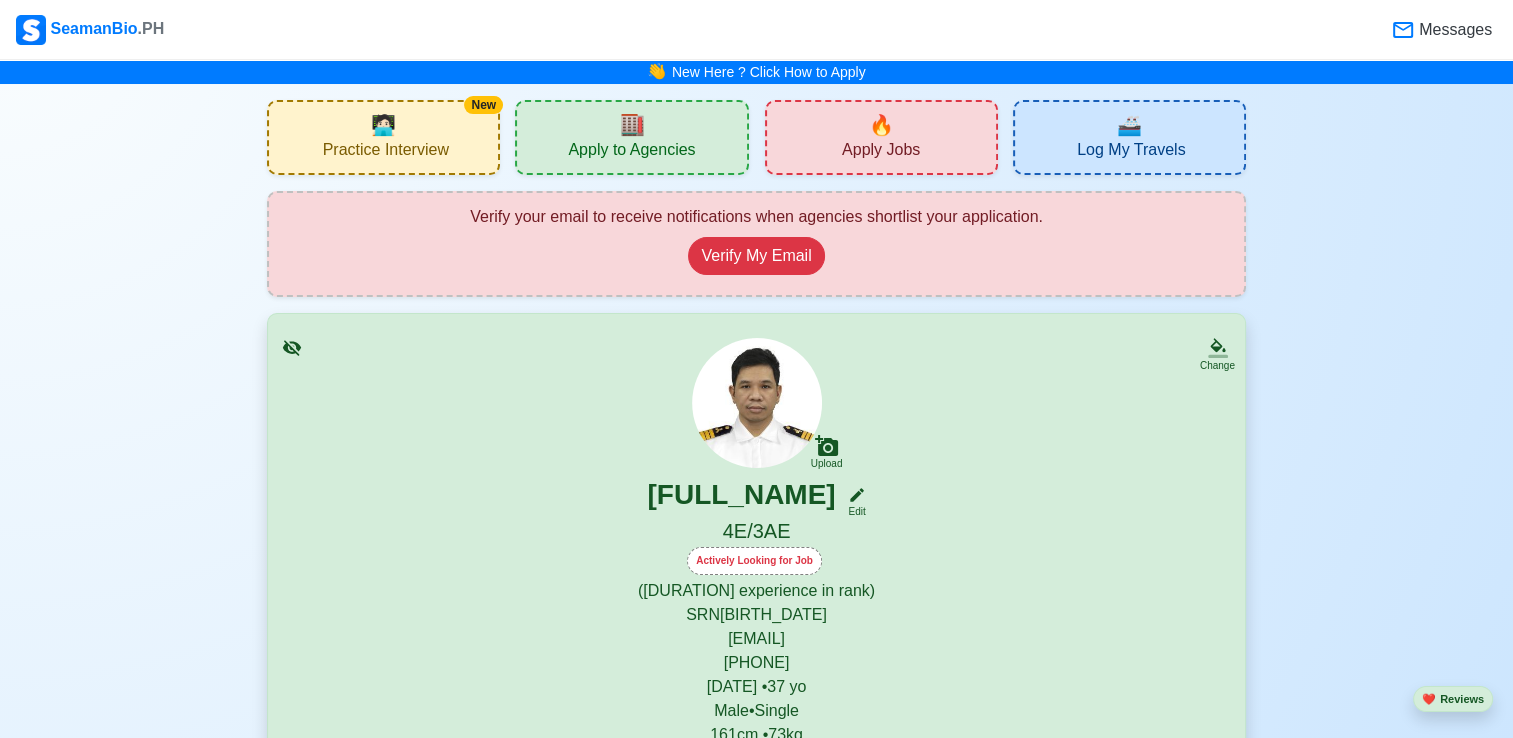 click 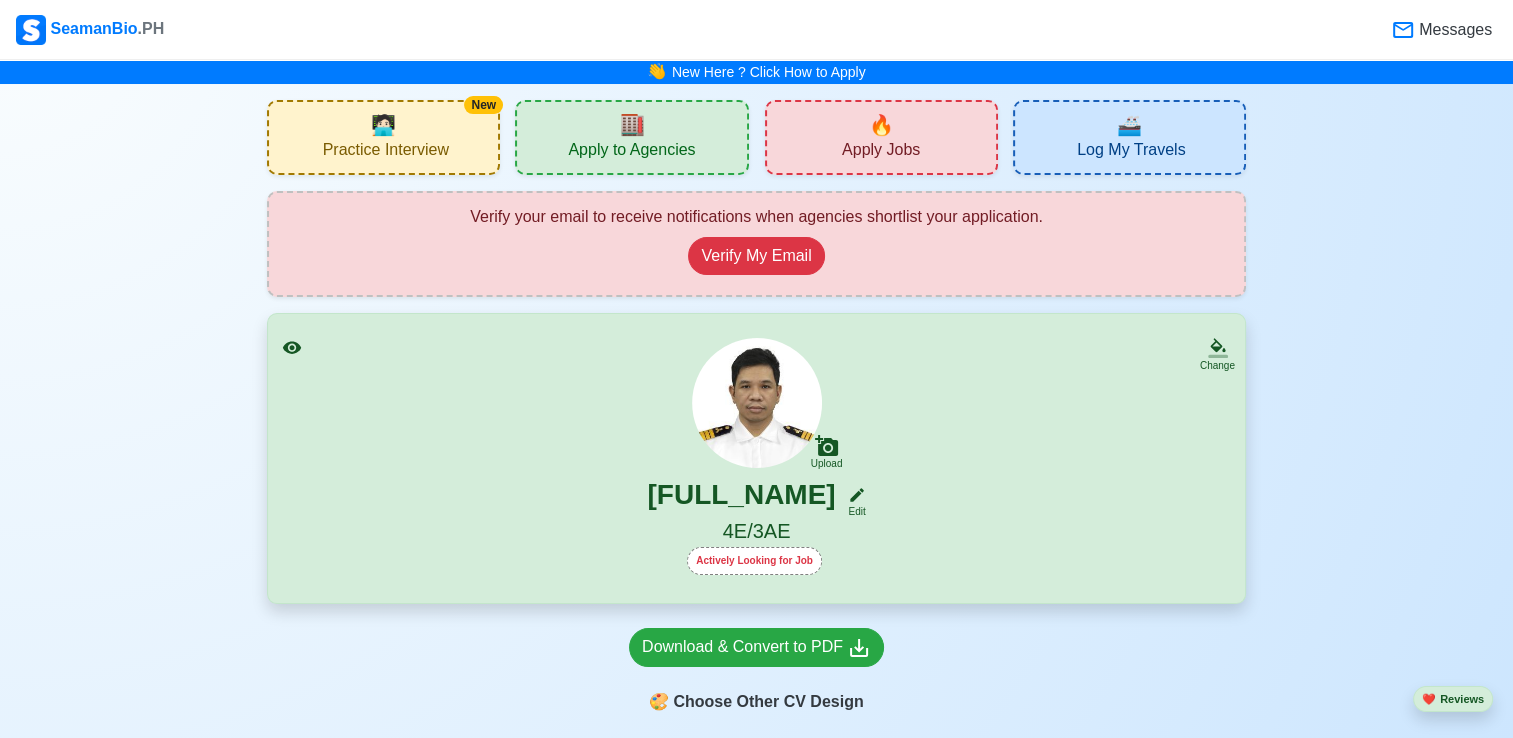 click 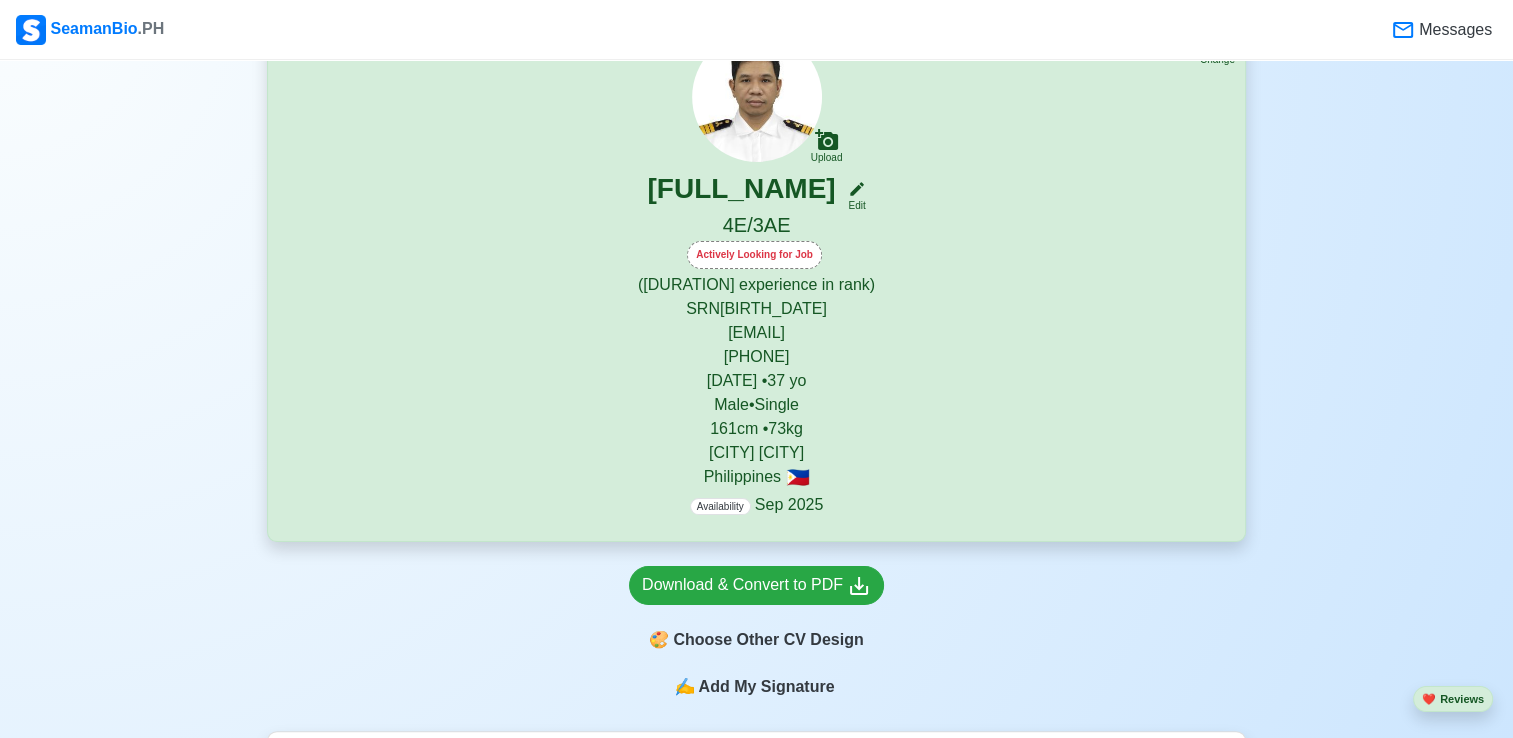 scroll, scrollTop: 299, scrollLeft: 0, axis: vertical 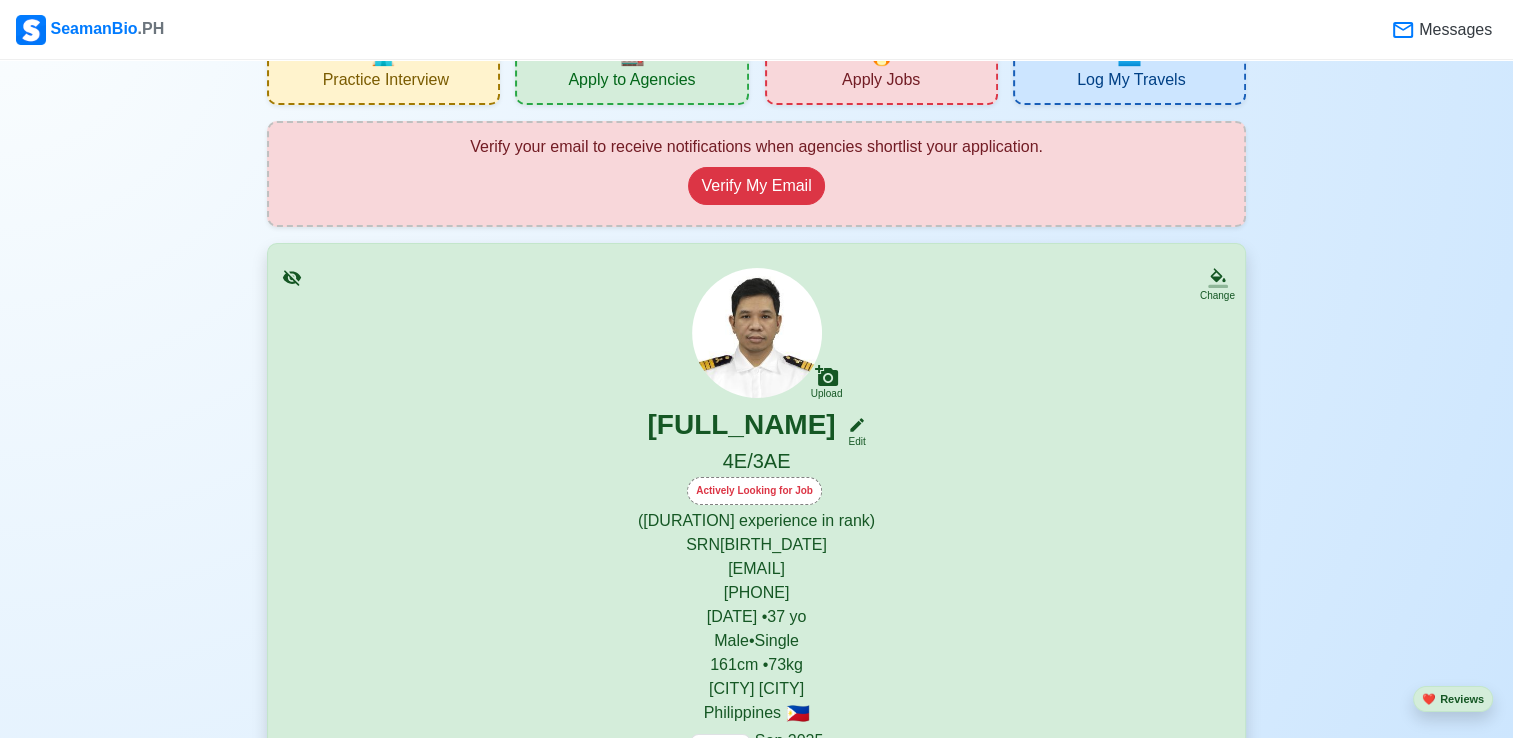 click 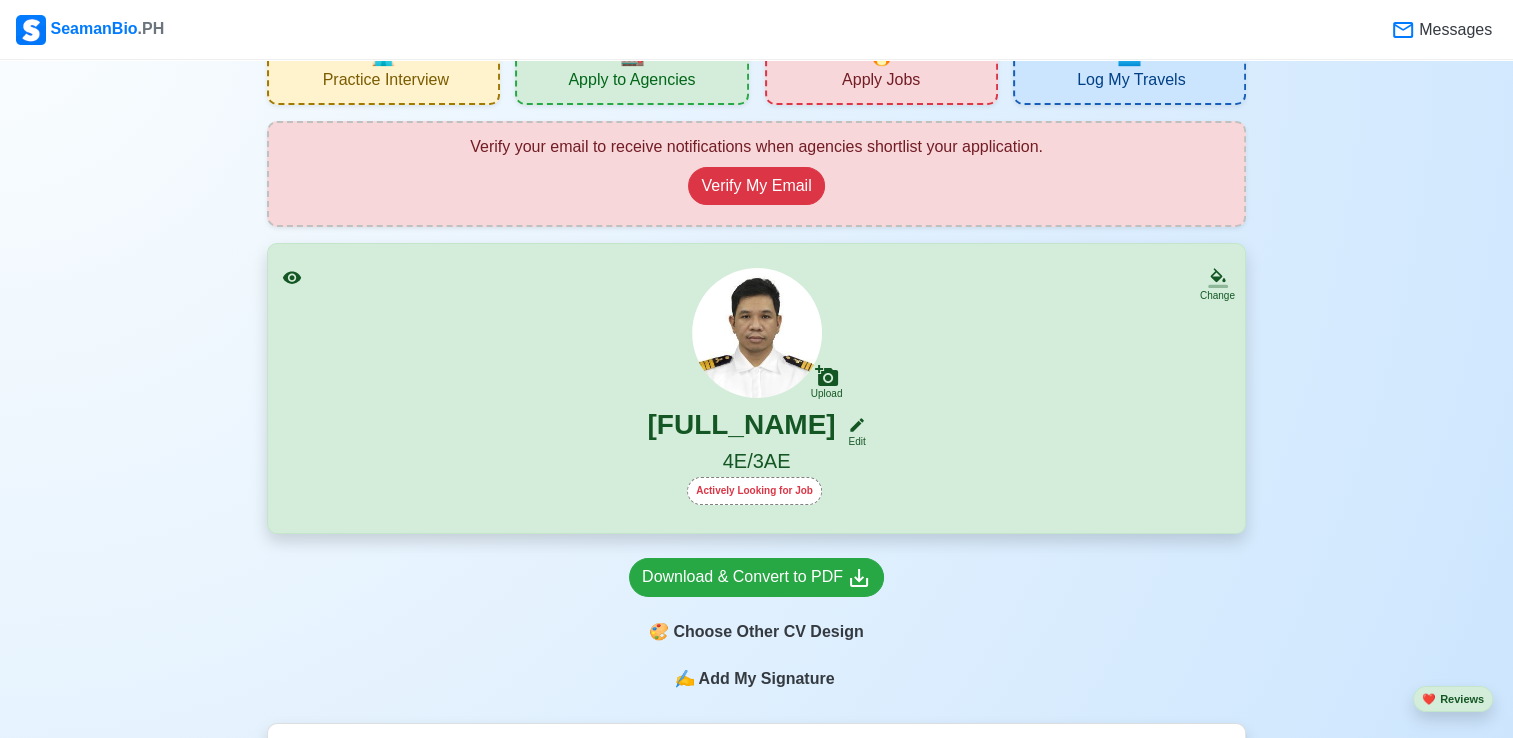 click 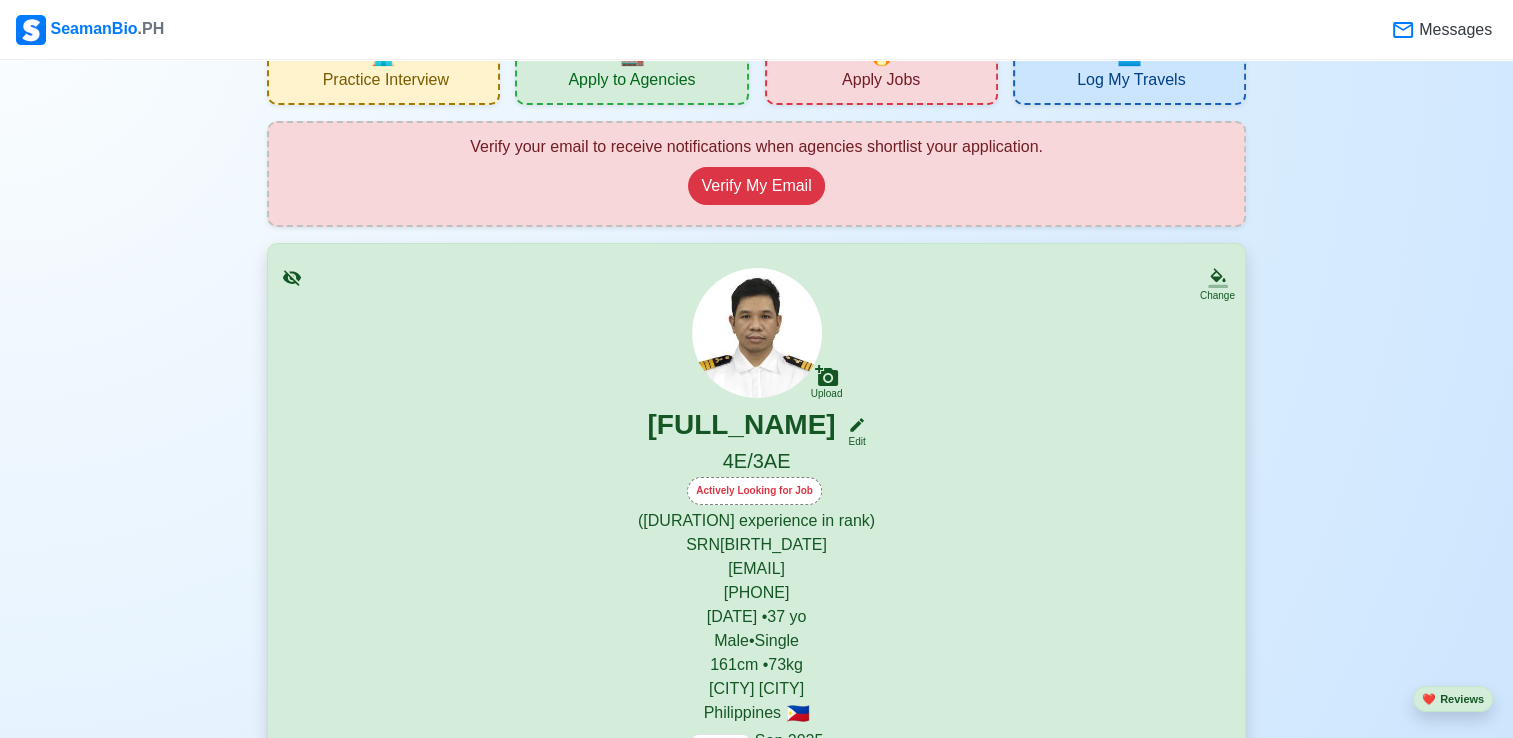 click 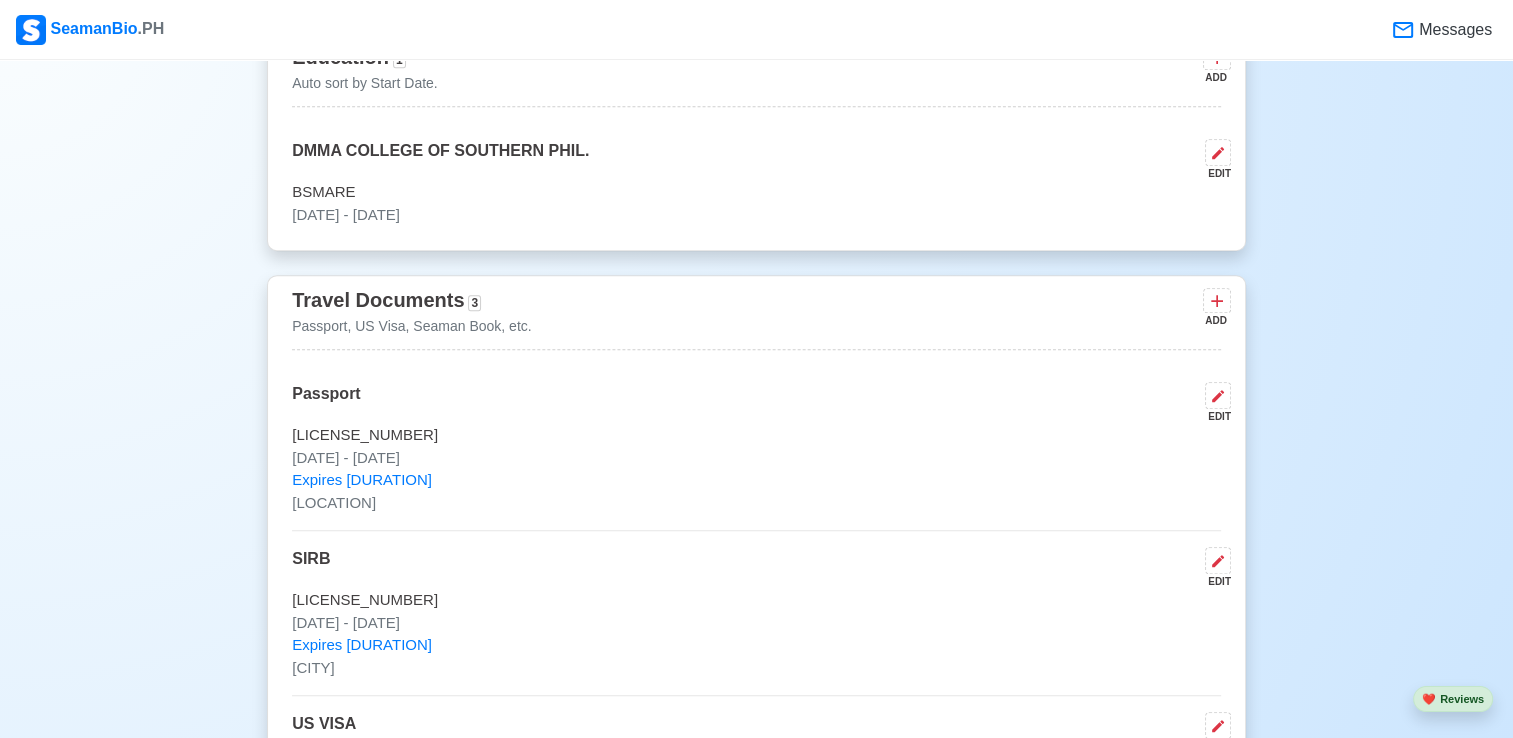 scroll, scrollTop: 0, scrollLeft: 0, axis: both 